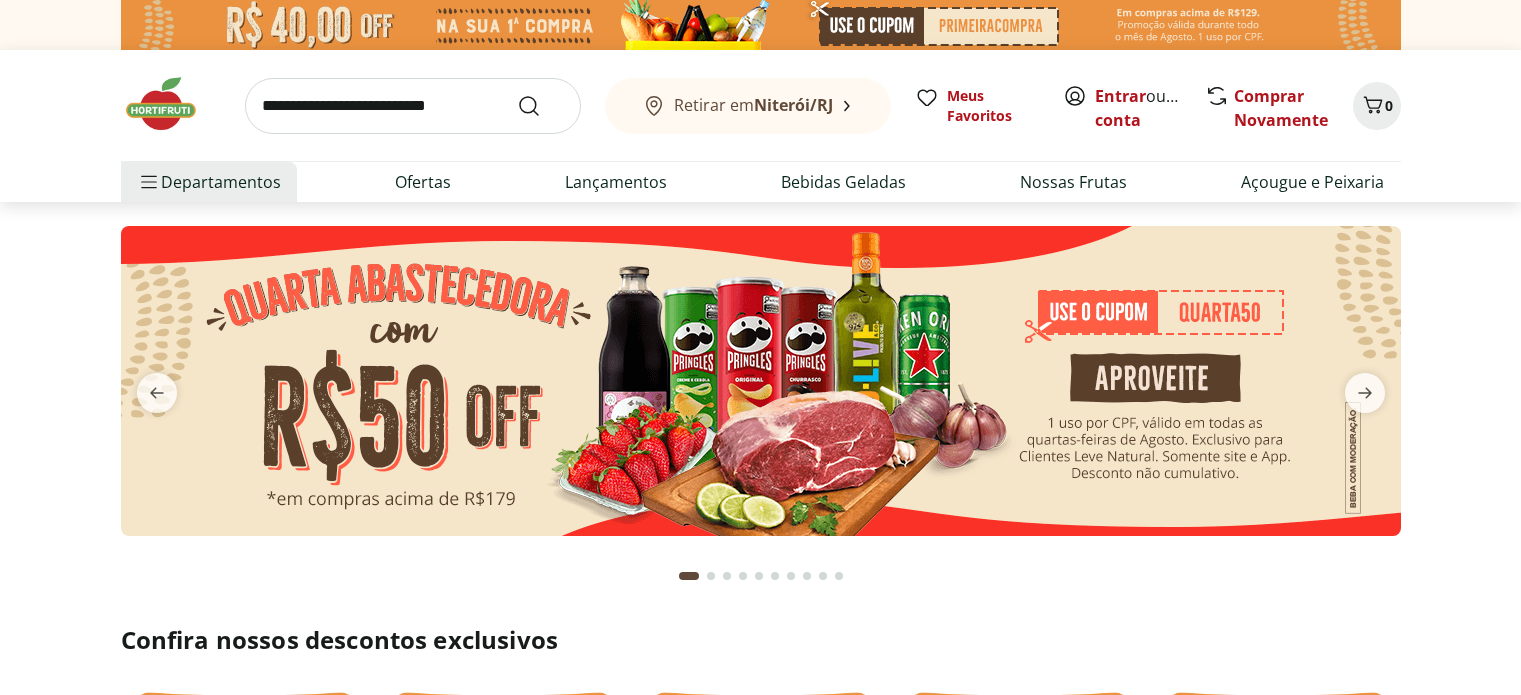 scroll, scrollTop: 0, scrollLeft: 0, axis: both 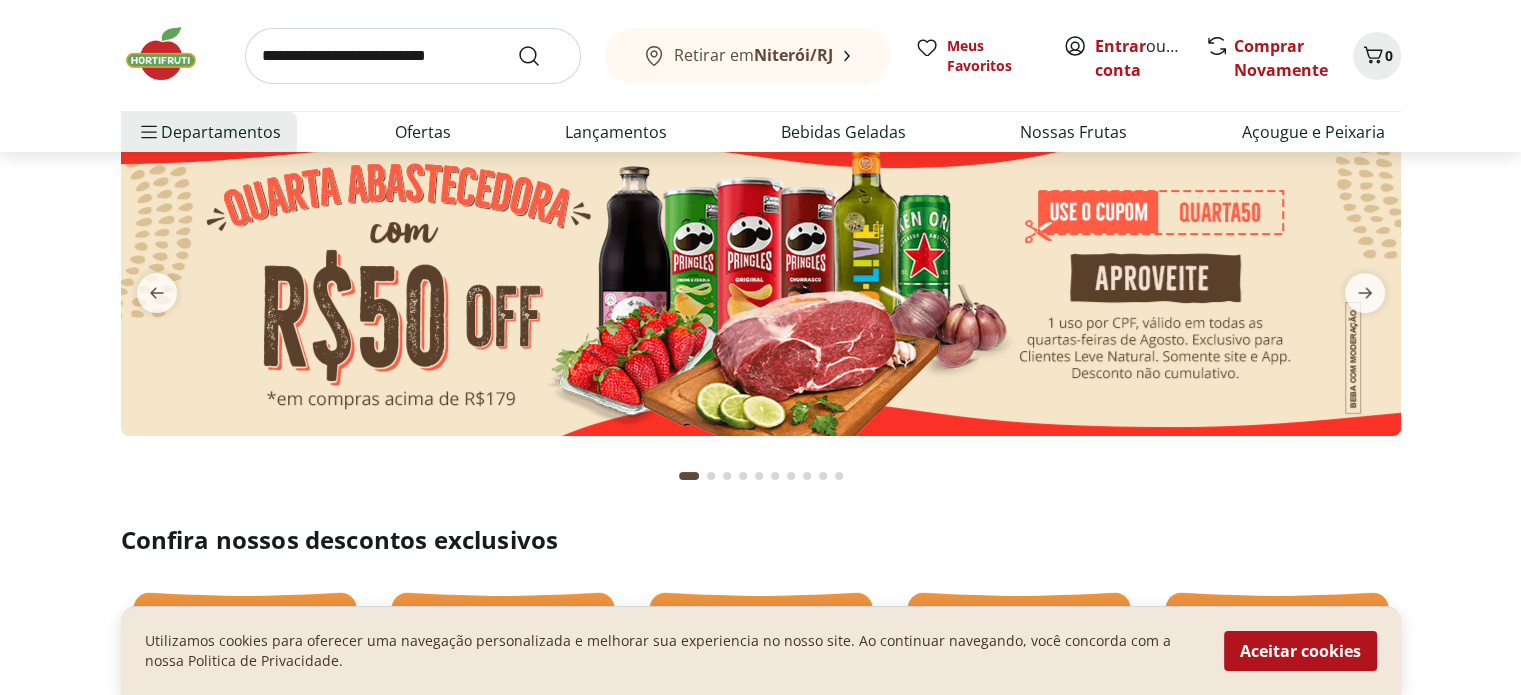 click at bounding box center [761, 281] 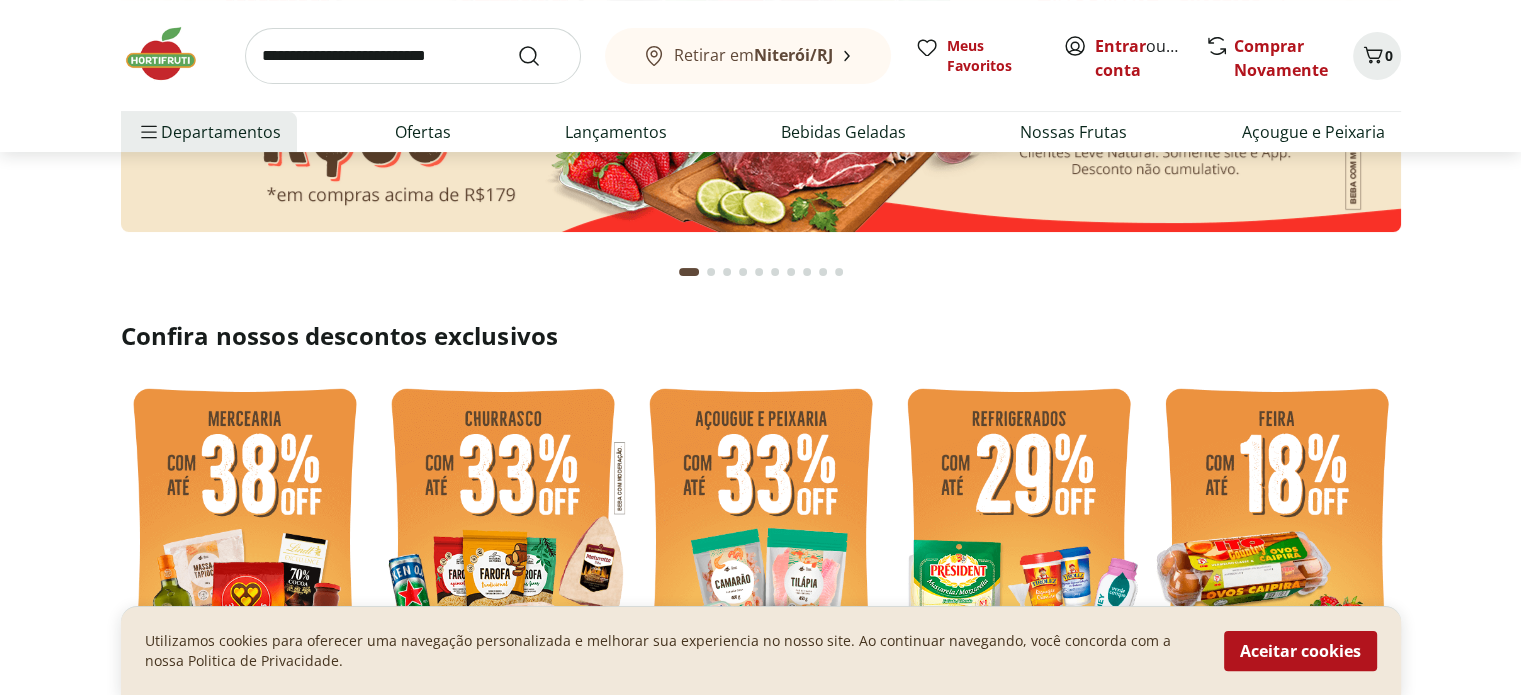 scroll, scrollTop: 0, scrollLeft: 0, axis: both 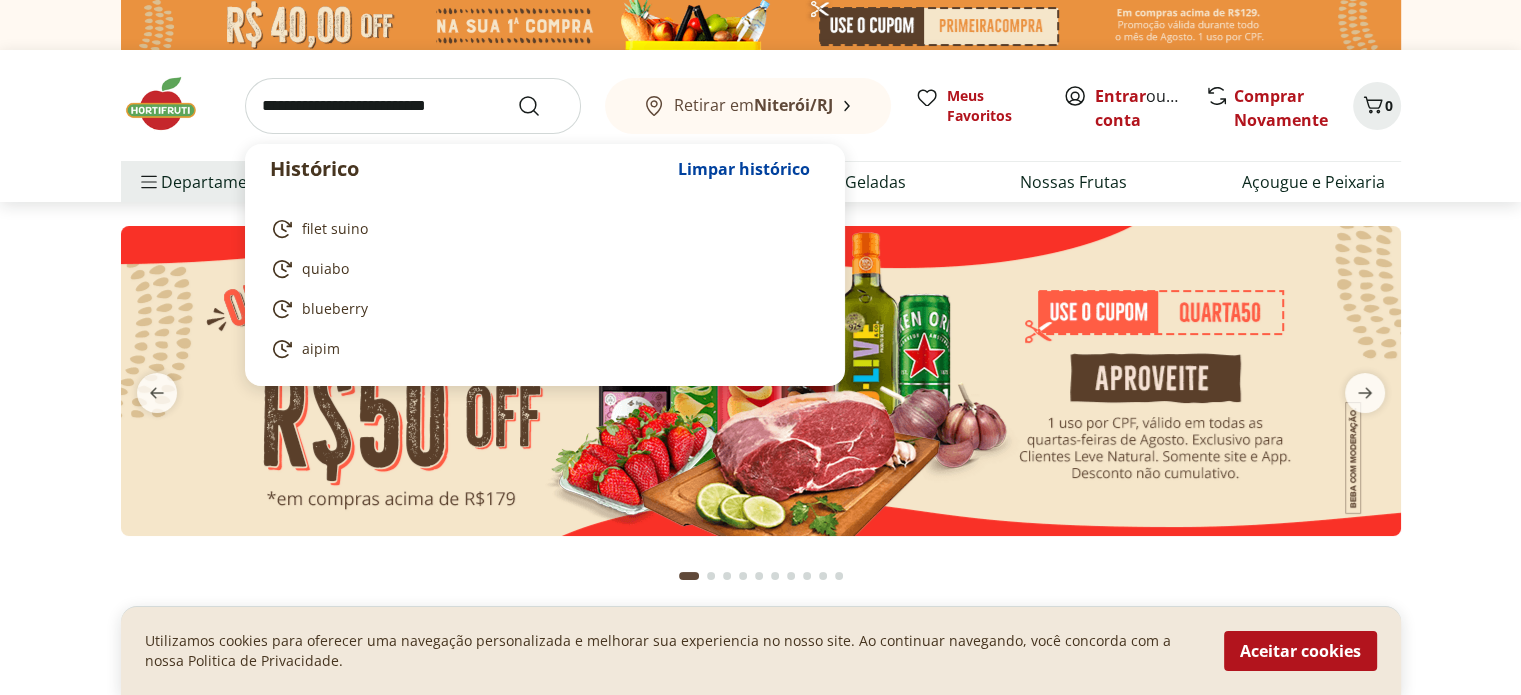 click at bounding box center (413, 106) 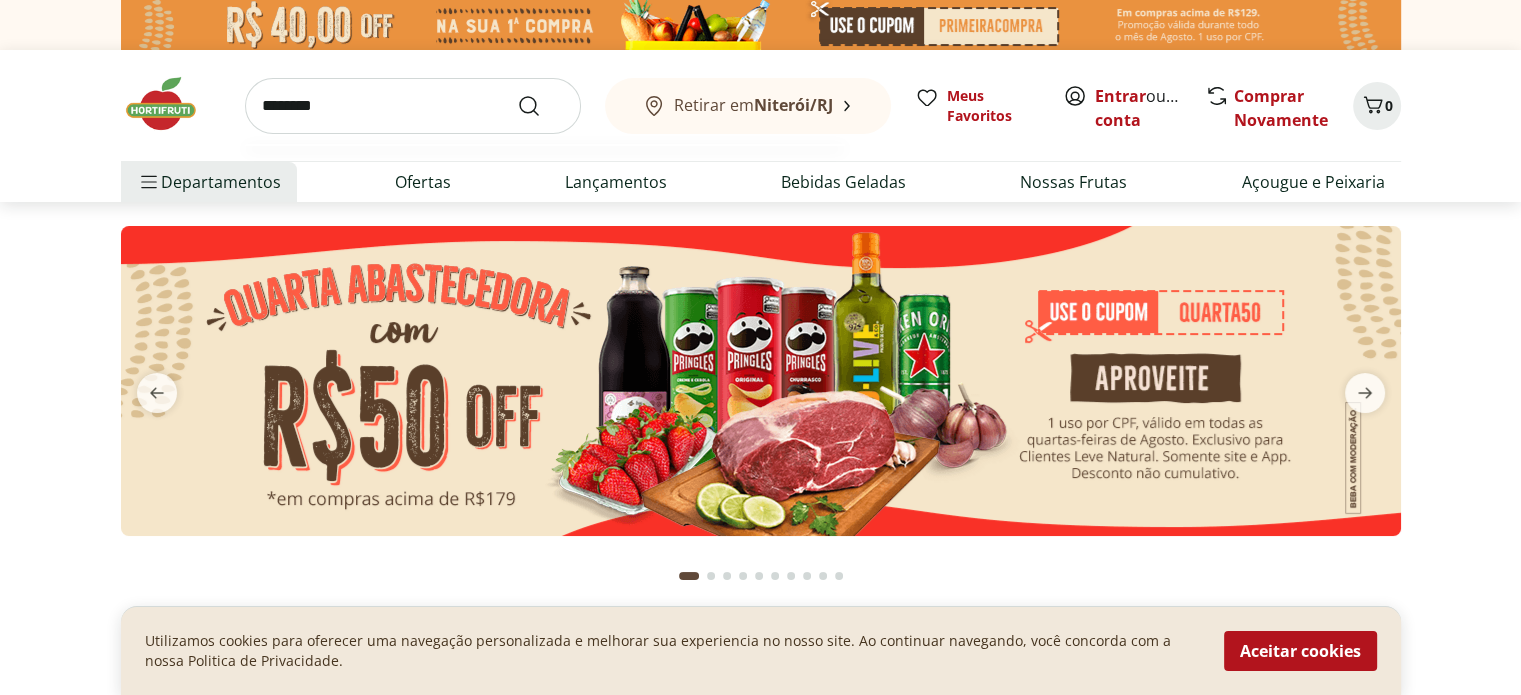 type on "********" 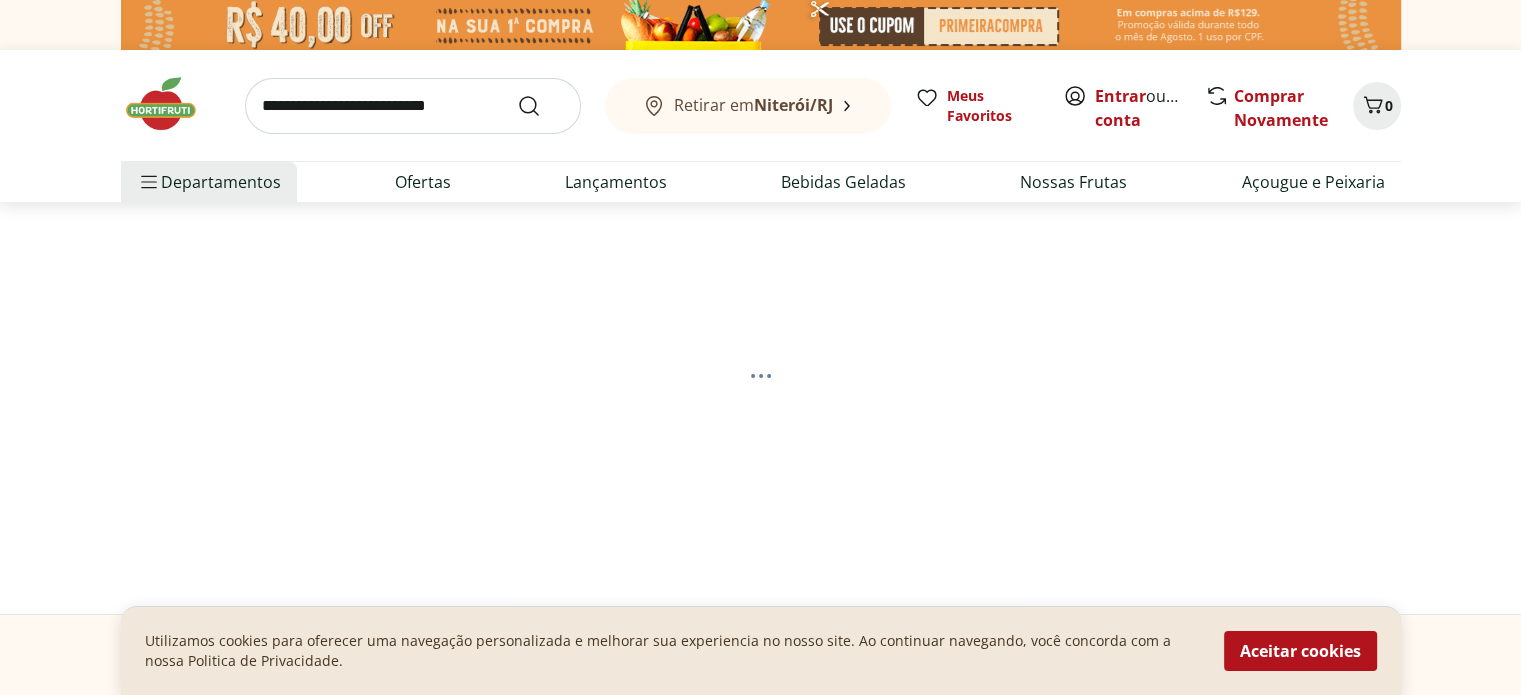 select on "**********" 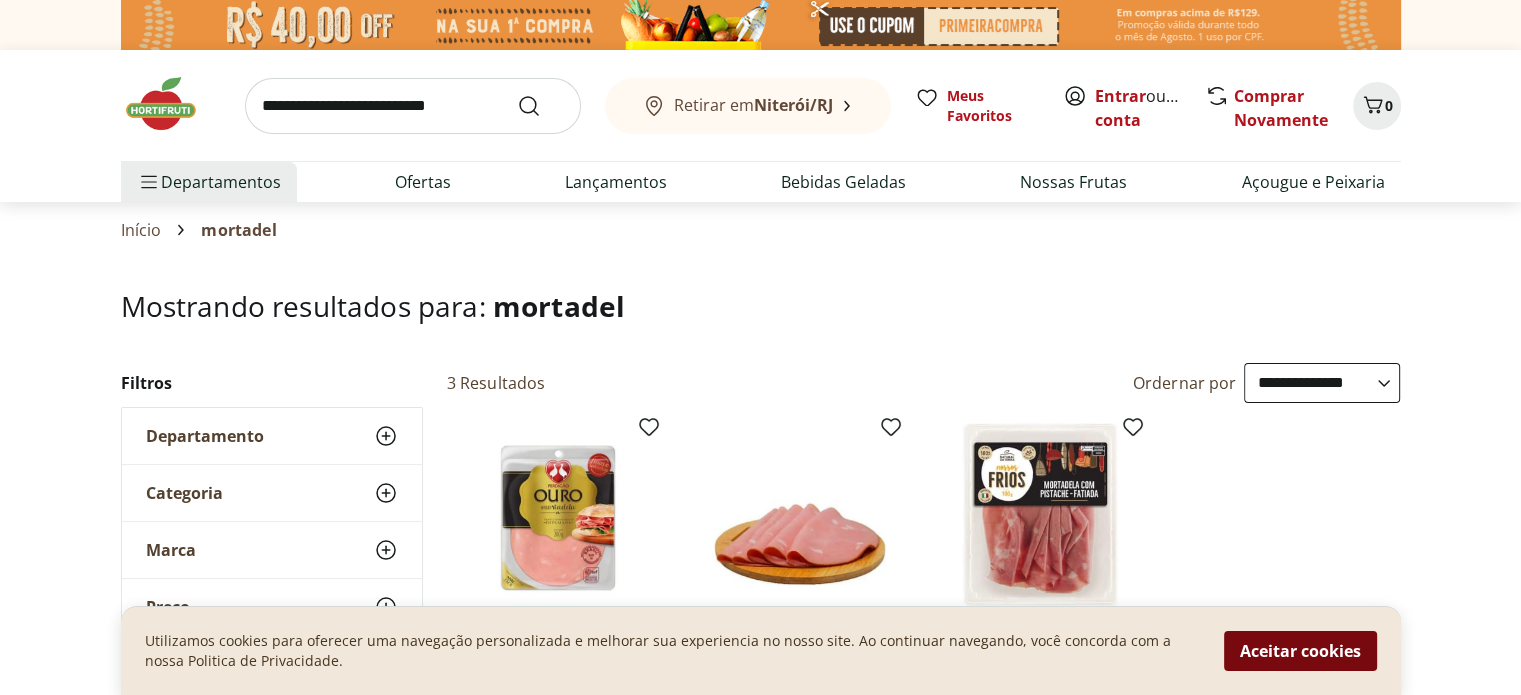 click on "Aceitar cookies" at bounding box center [1300, 651] 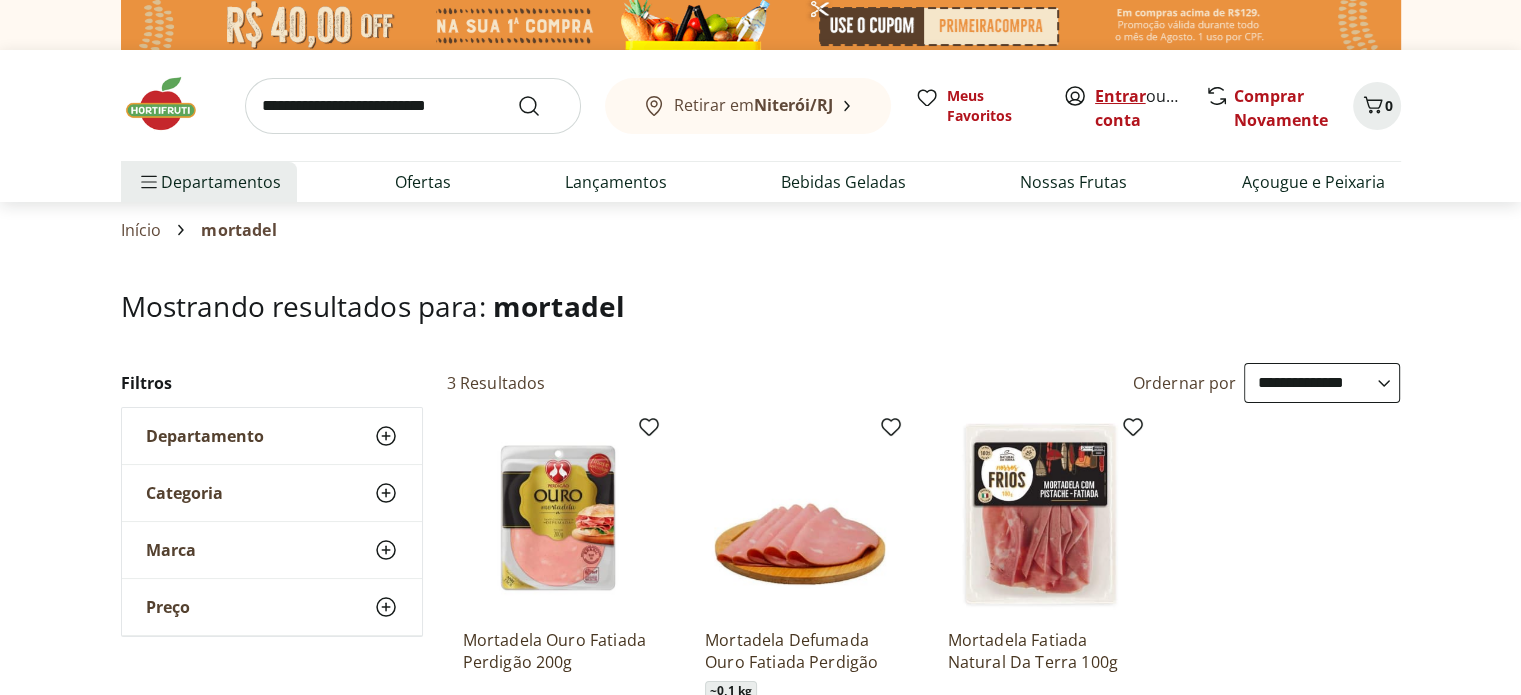 click on "Entrar" at bounding box center [1120, 96] 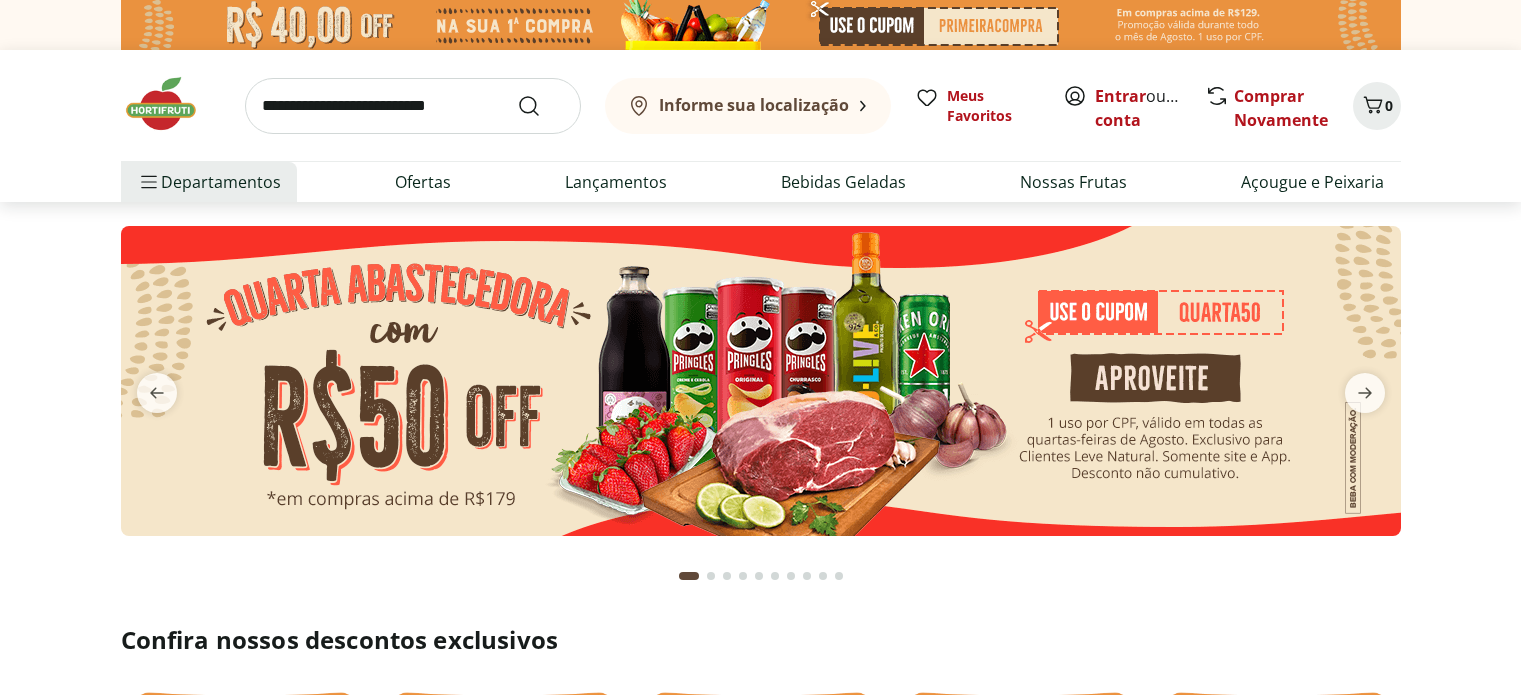 scroll, scrollTop: 0, scrollLeft: 0, axis: both 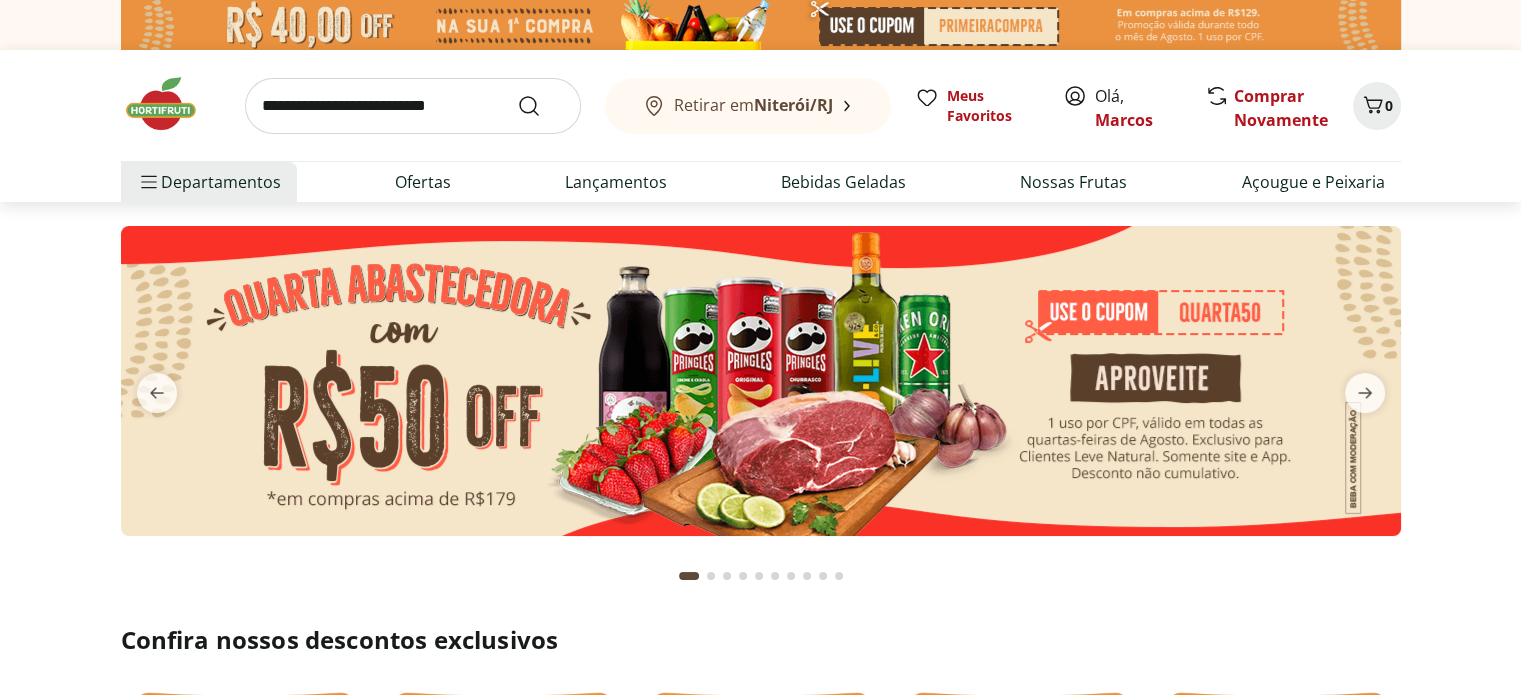 click at bounding box center (413, 106) 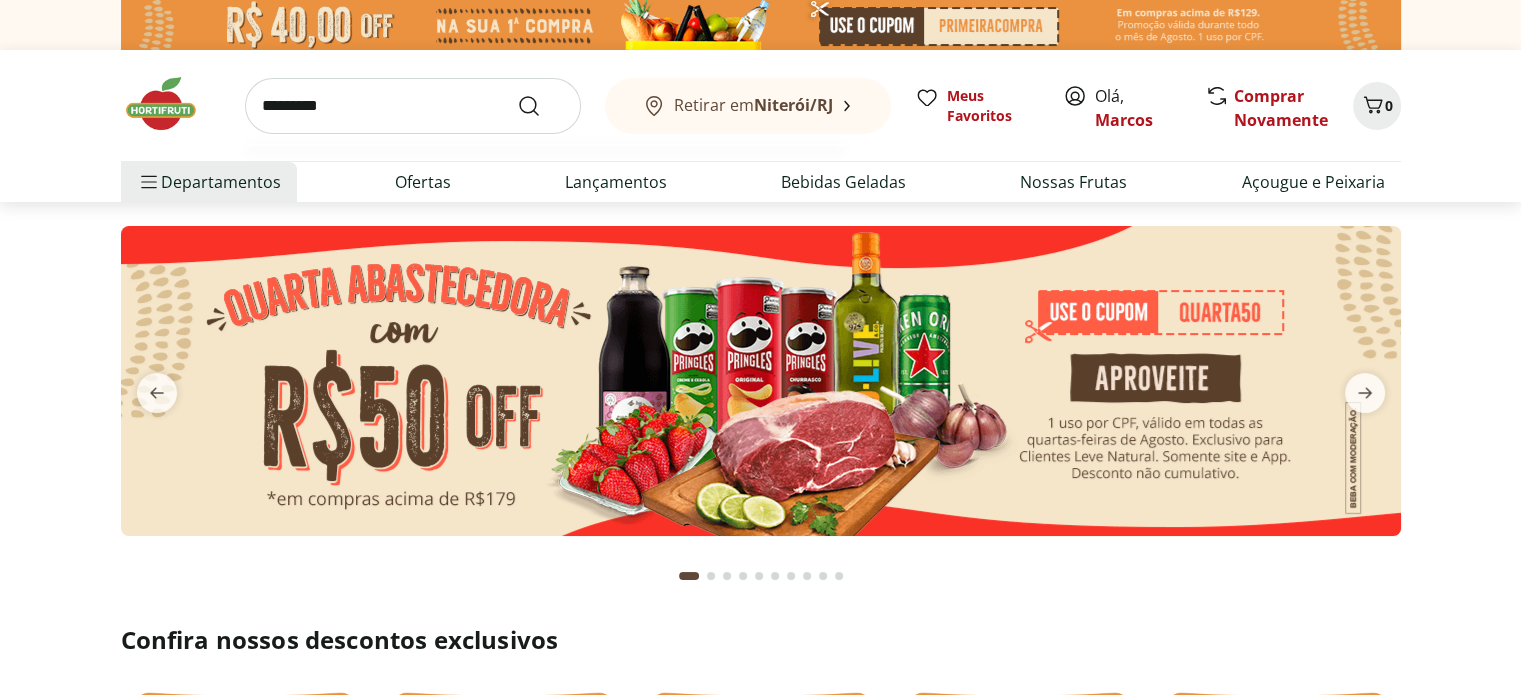 type on "*********" 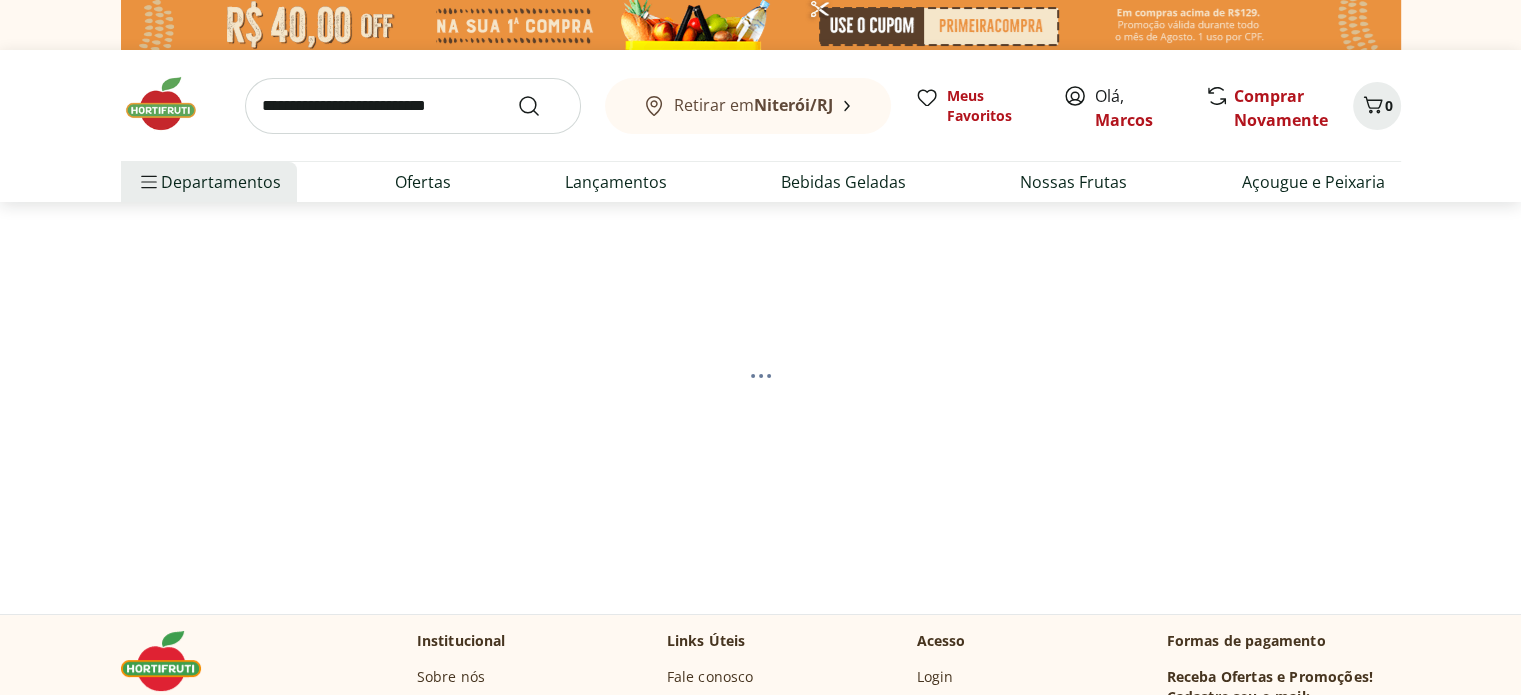 select on "**********" 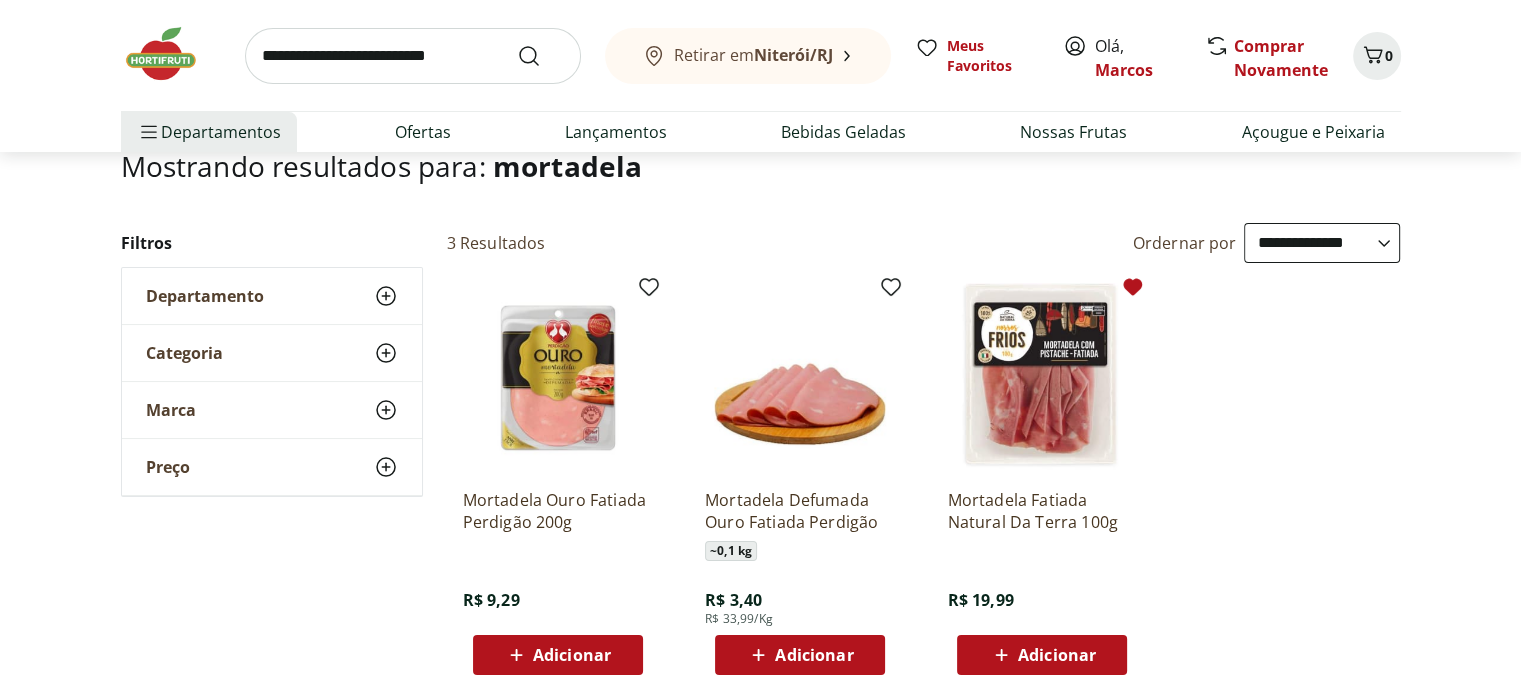 scroll, scrollTop: 200, scrollLeft: 0, axis: vertical 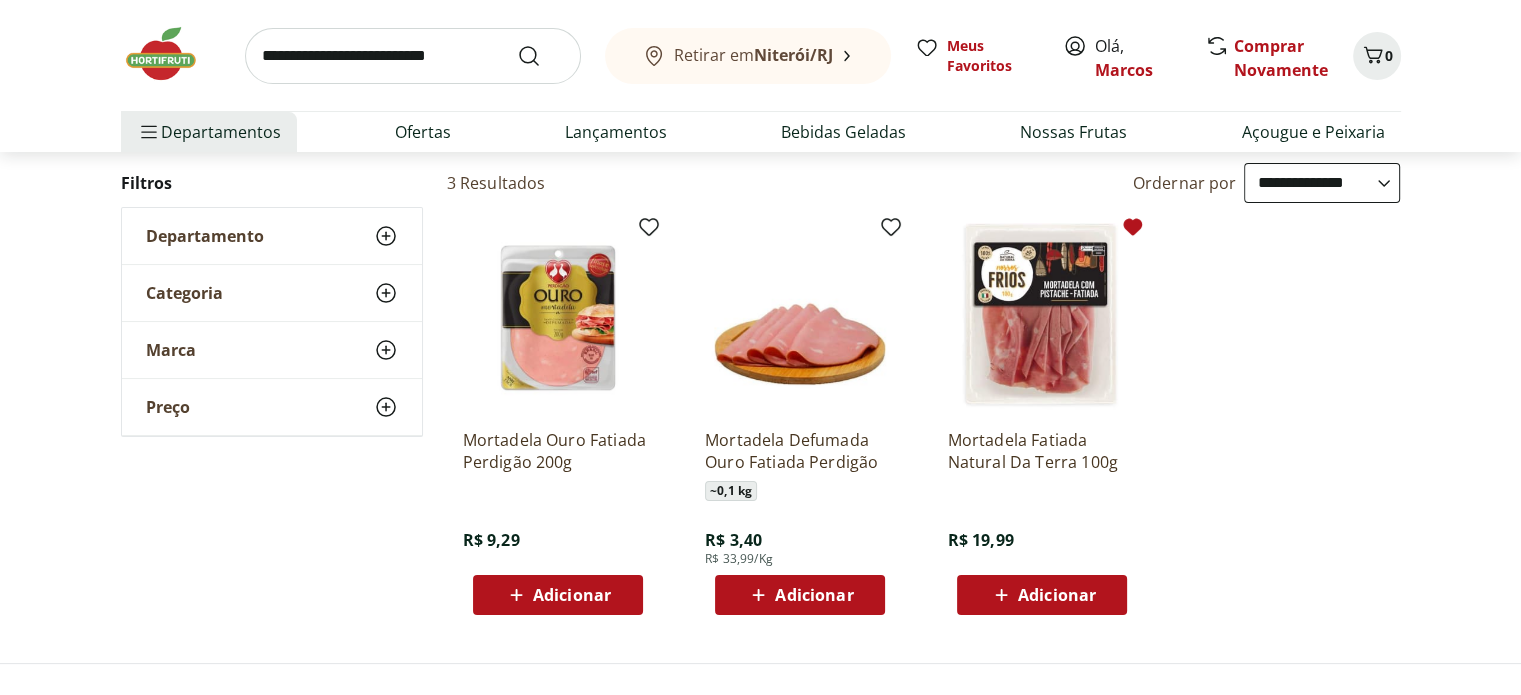 click on "Adicionar" at bounding box center [1057, 595] 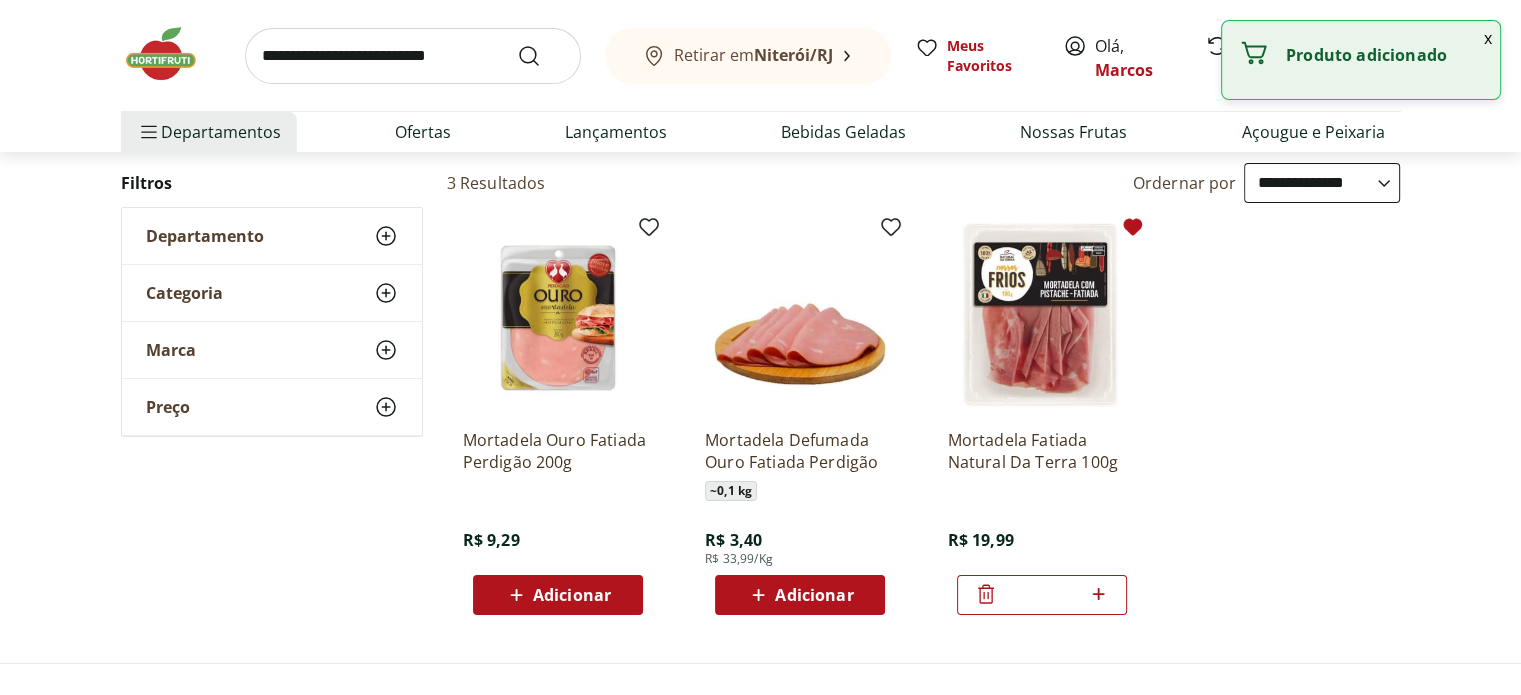 click at bounding box center [171, 54] 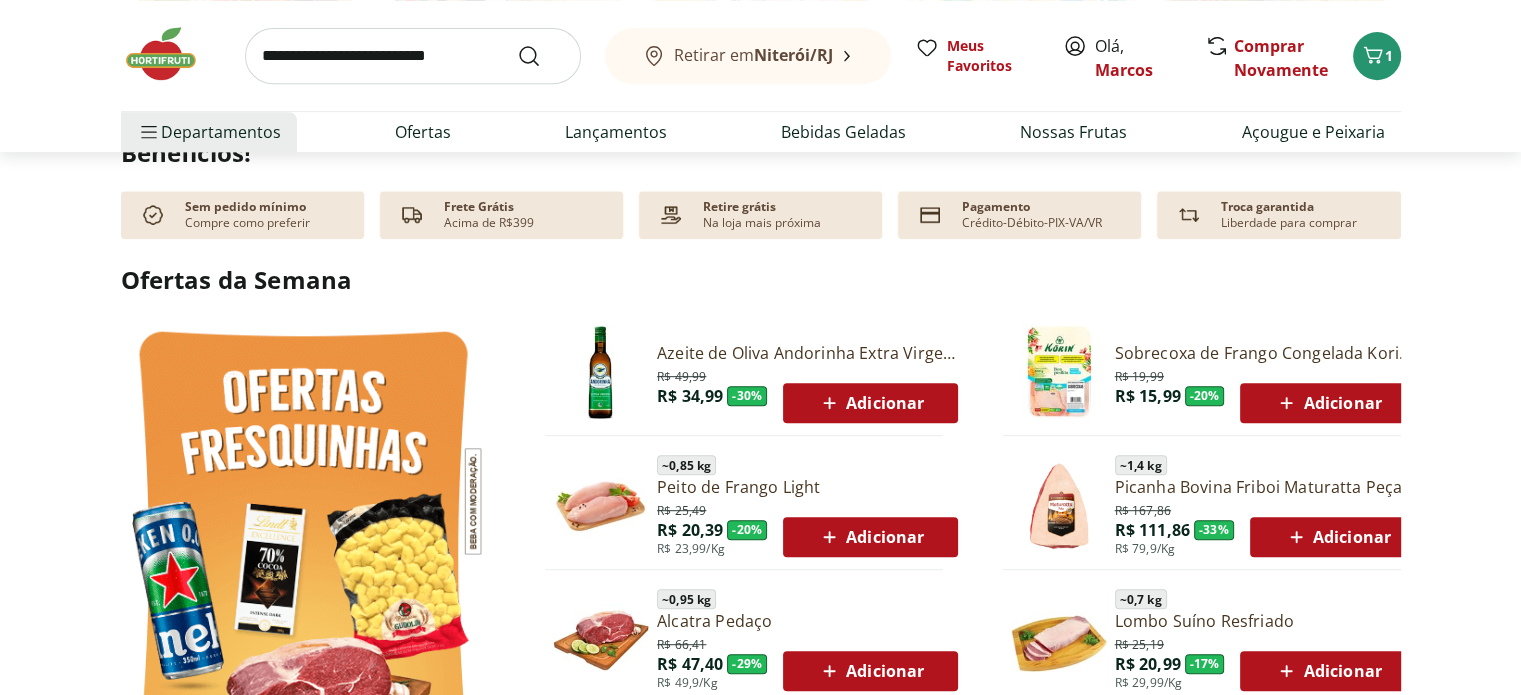scroll, scrollTop: 1000, scrollLeft: 0, axis: vertical 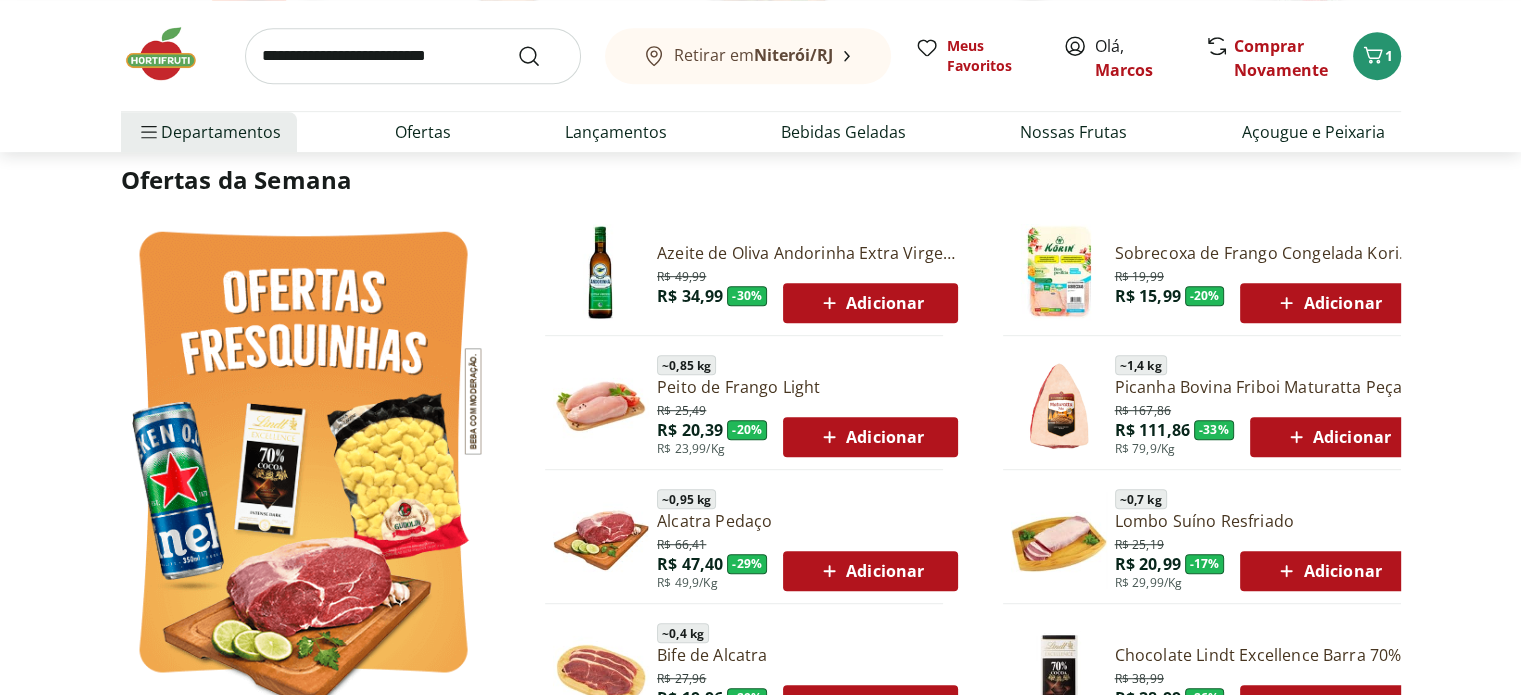 click on "Azeite de Oliva Andorinha Extra Virgem 500ml" at bounding box center (807, 253) 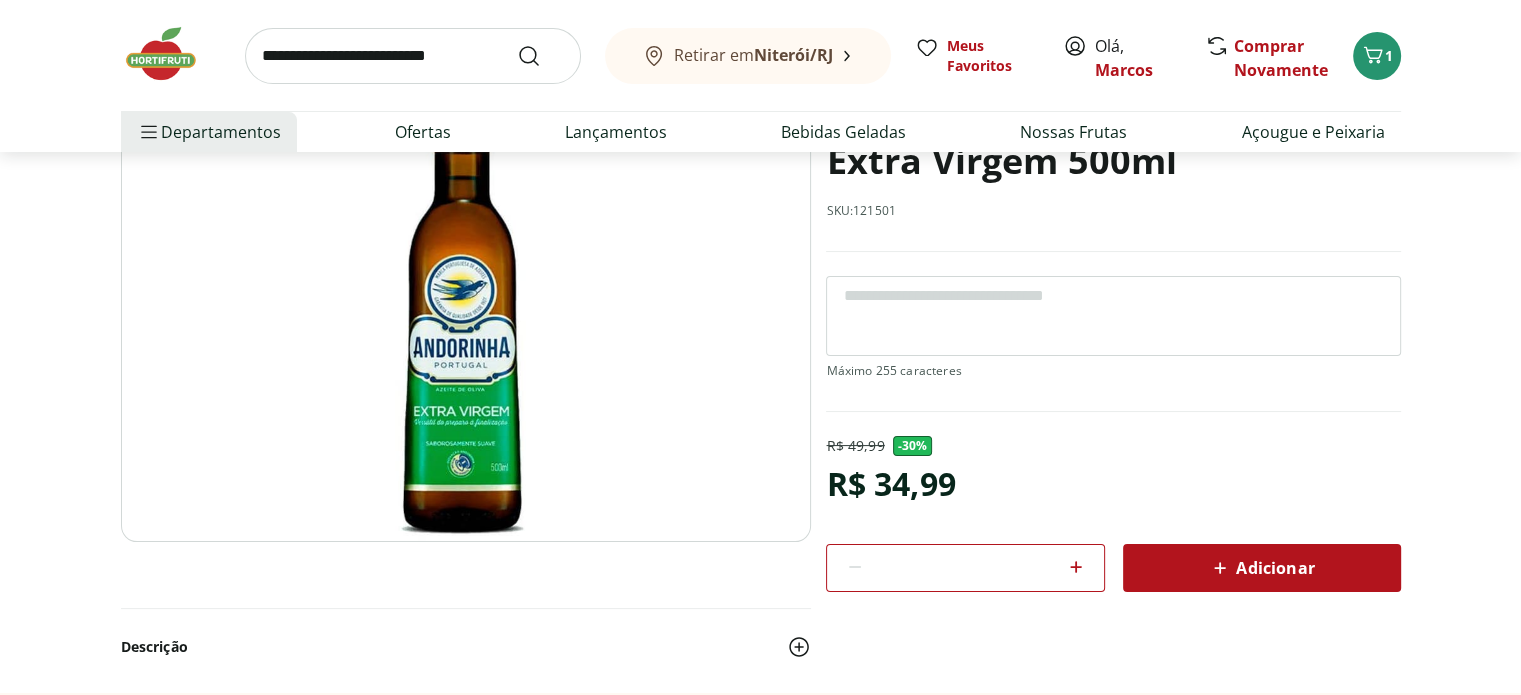 scroll, scrollTop: 200, scrollLeft: 0, axis: vertical 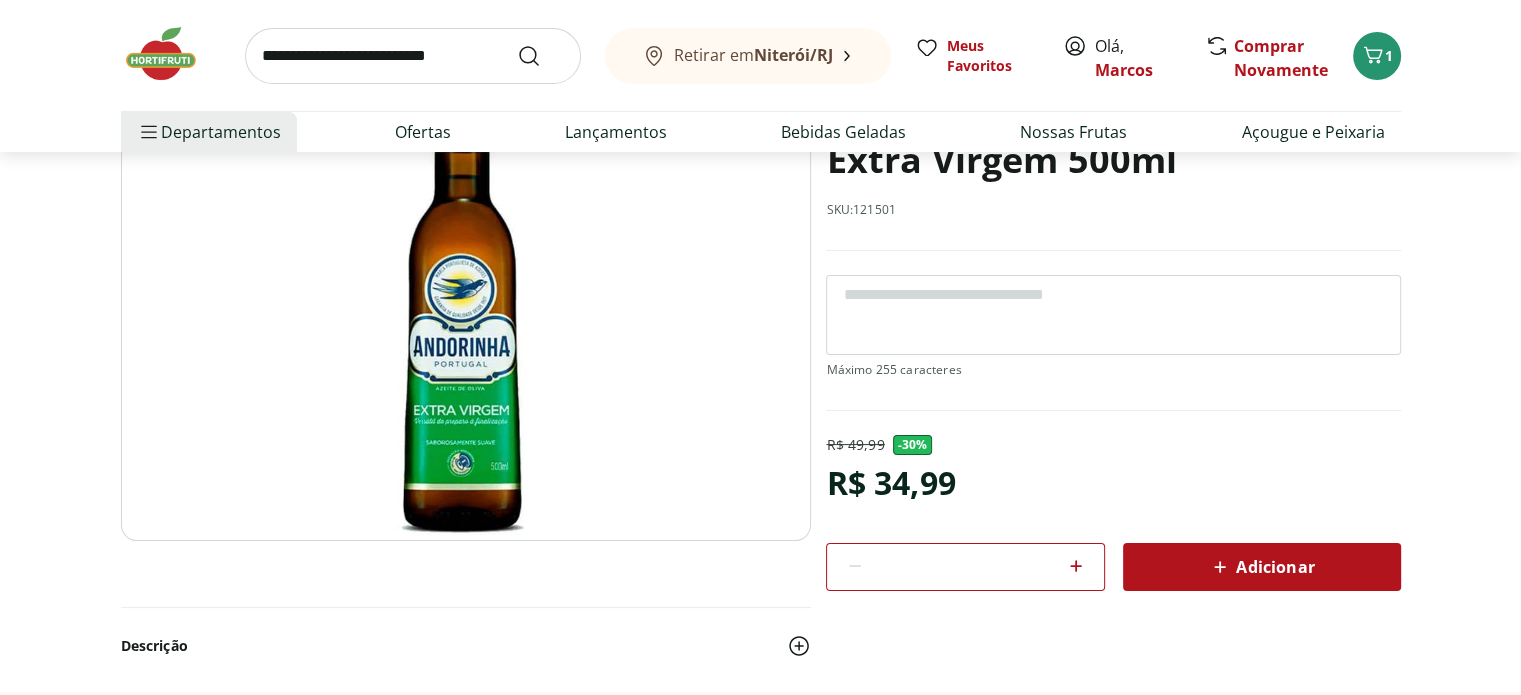 click 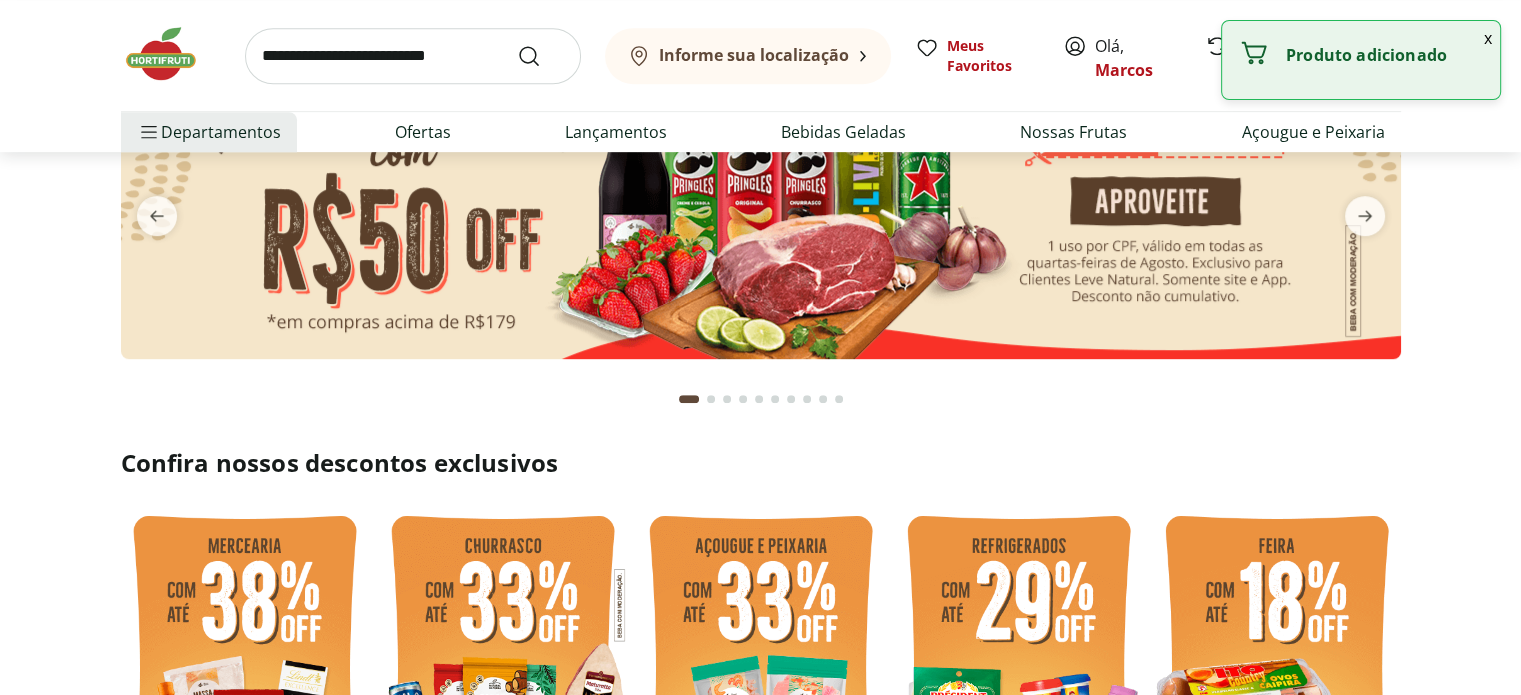 type on "*" 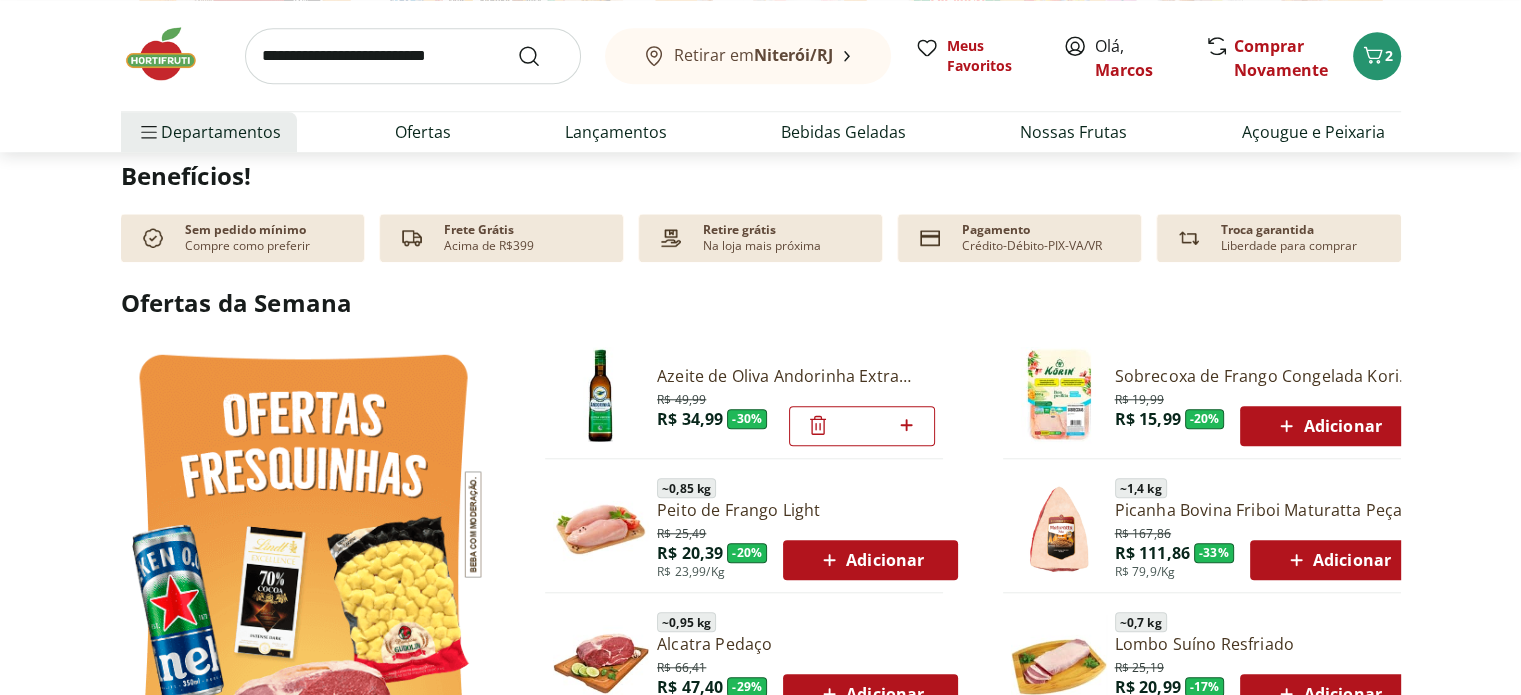 scroll, scrollTop: 1800, scrollLeft: 0, axis: vertical 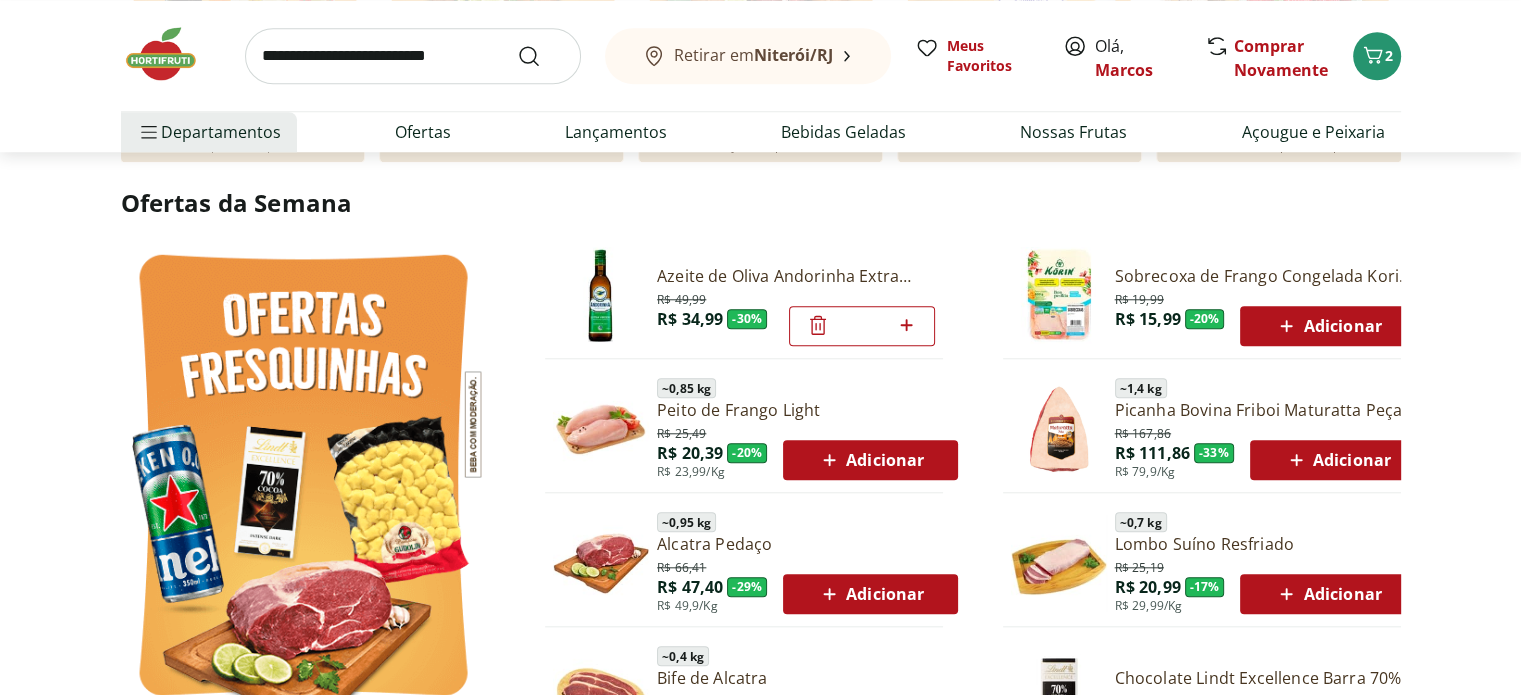 click on "Sobrecoxa de Frango Congelada Korin 600g" at bounding box center [1265, 276] 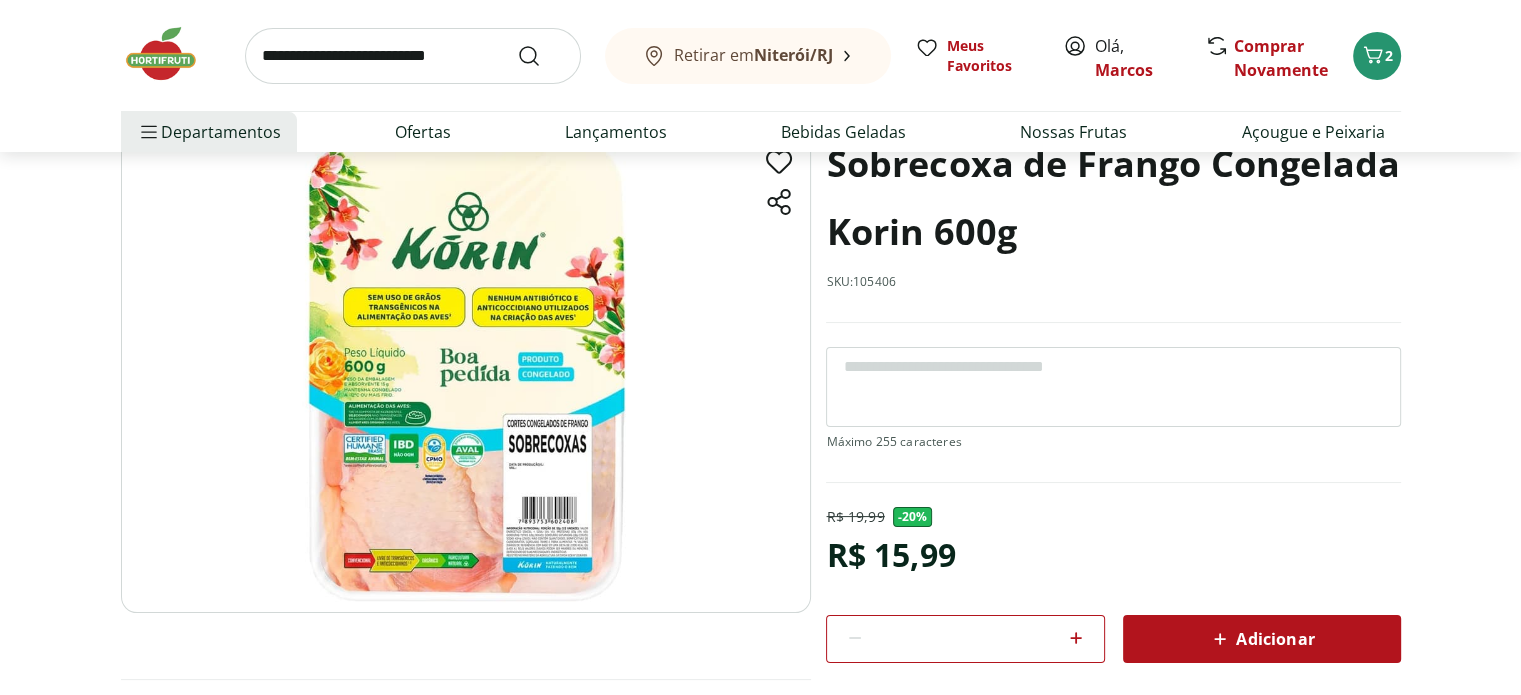 scroll, scrollTop: 0, scrollLeft: 0, axis: both 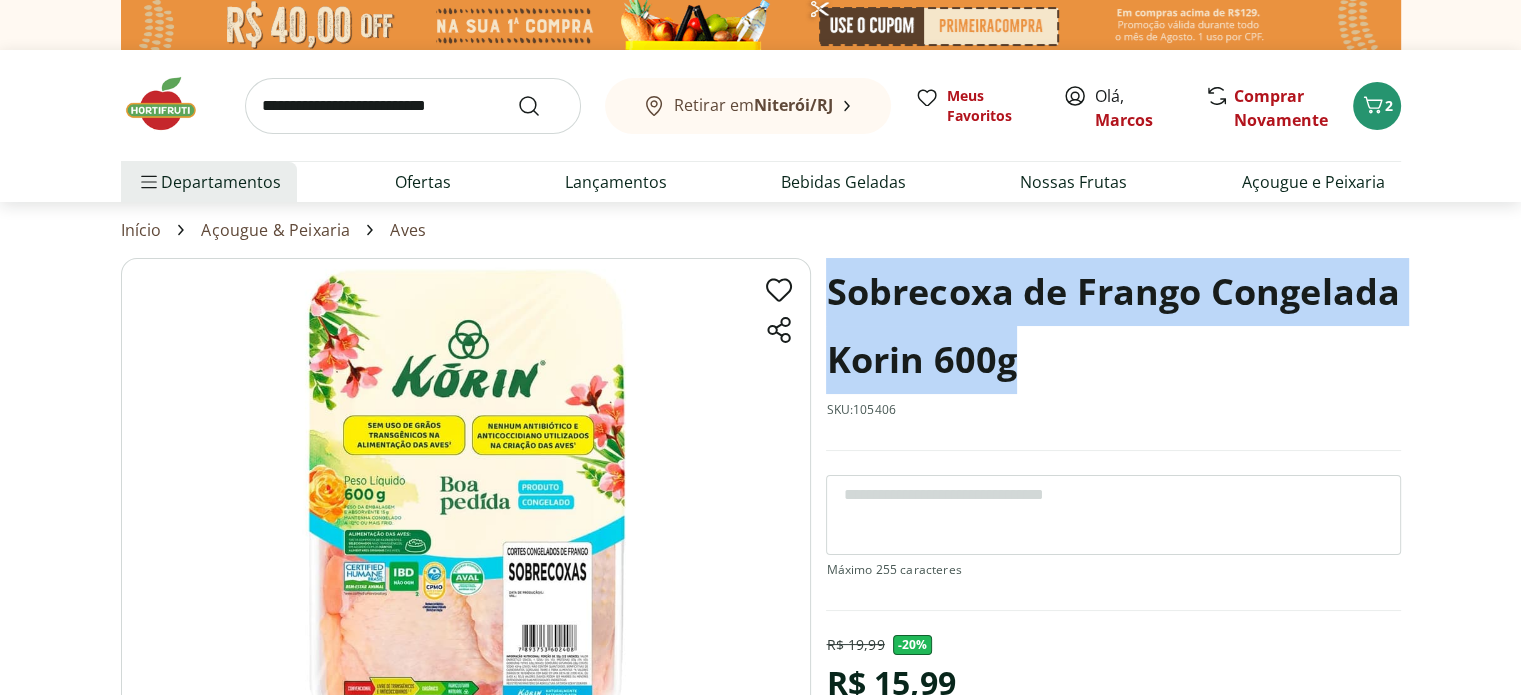 drag, startPoint x: 827, startPoint y: 301, endPoint x: 1215, endPoint y: 361, distance: 392.61176 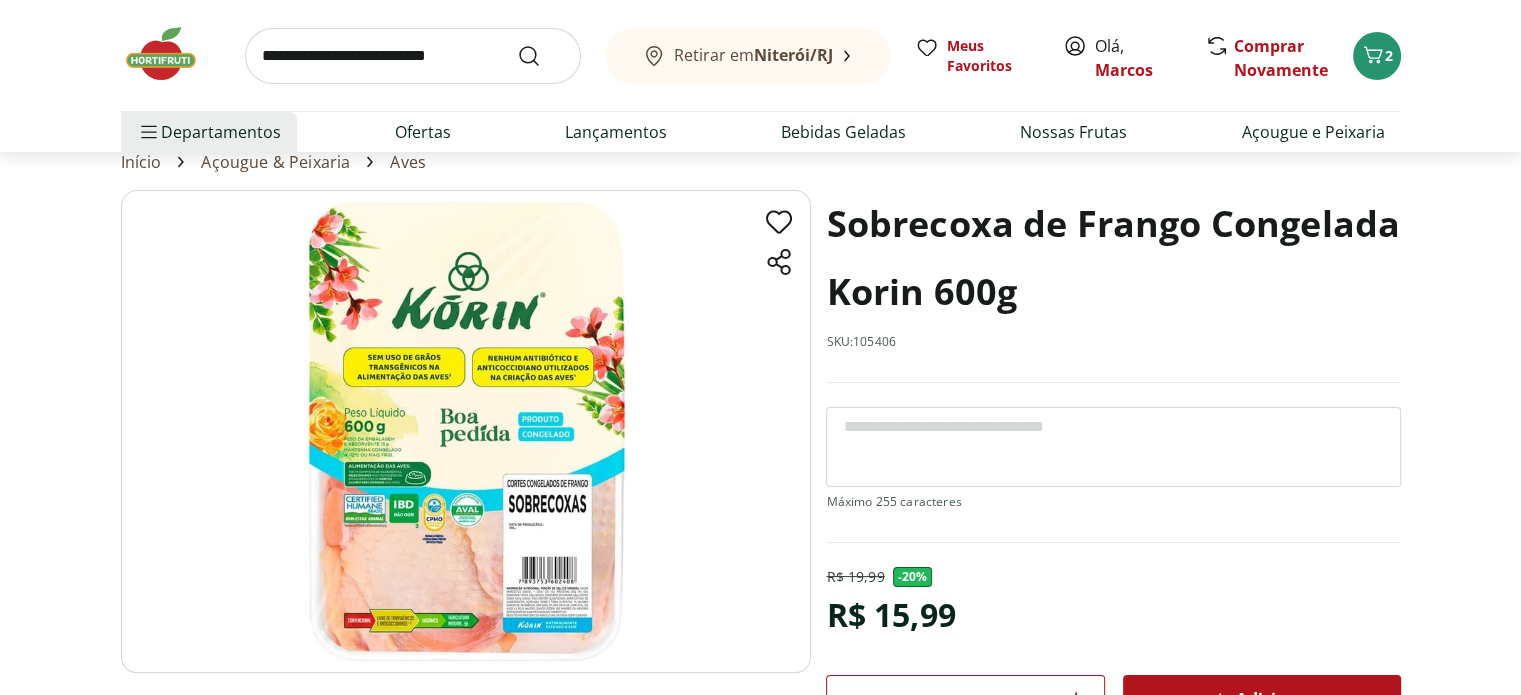 scroll, scrollTop: 100, scrollLeft: 0, axis: vertical 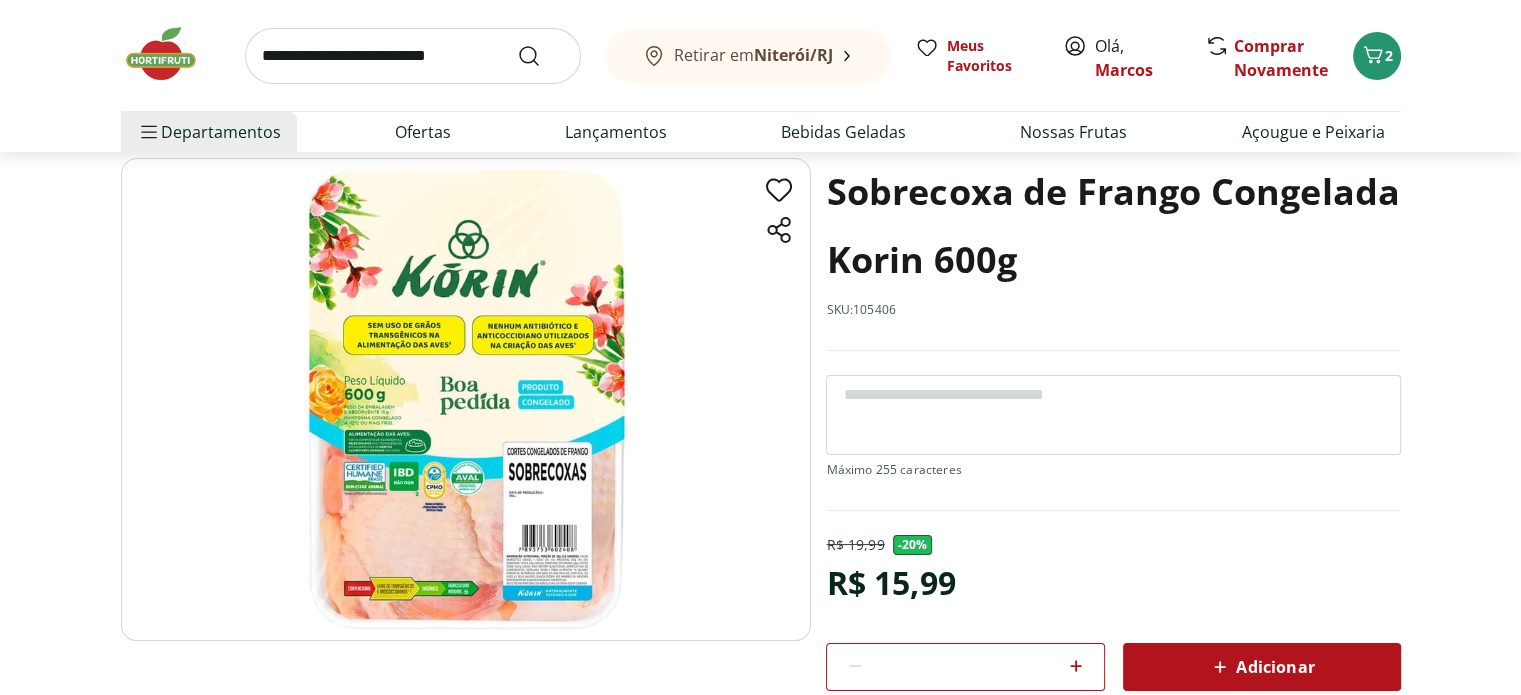 click 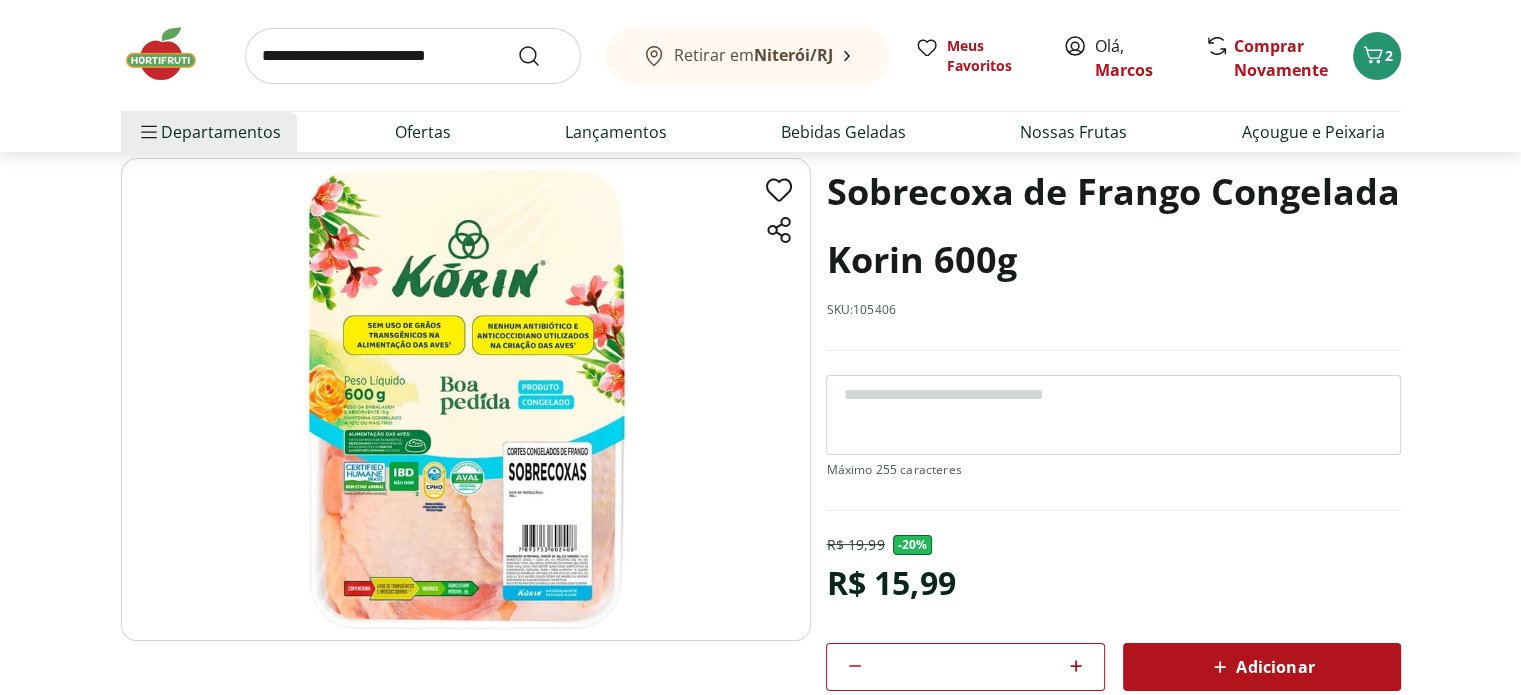 click on "Adicionar" at bounding box center (1262, 667) 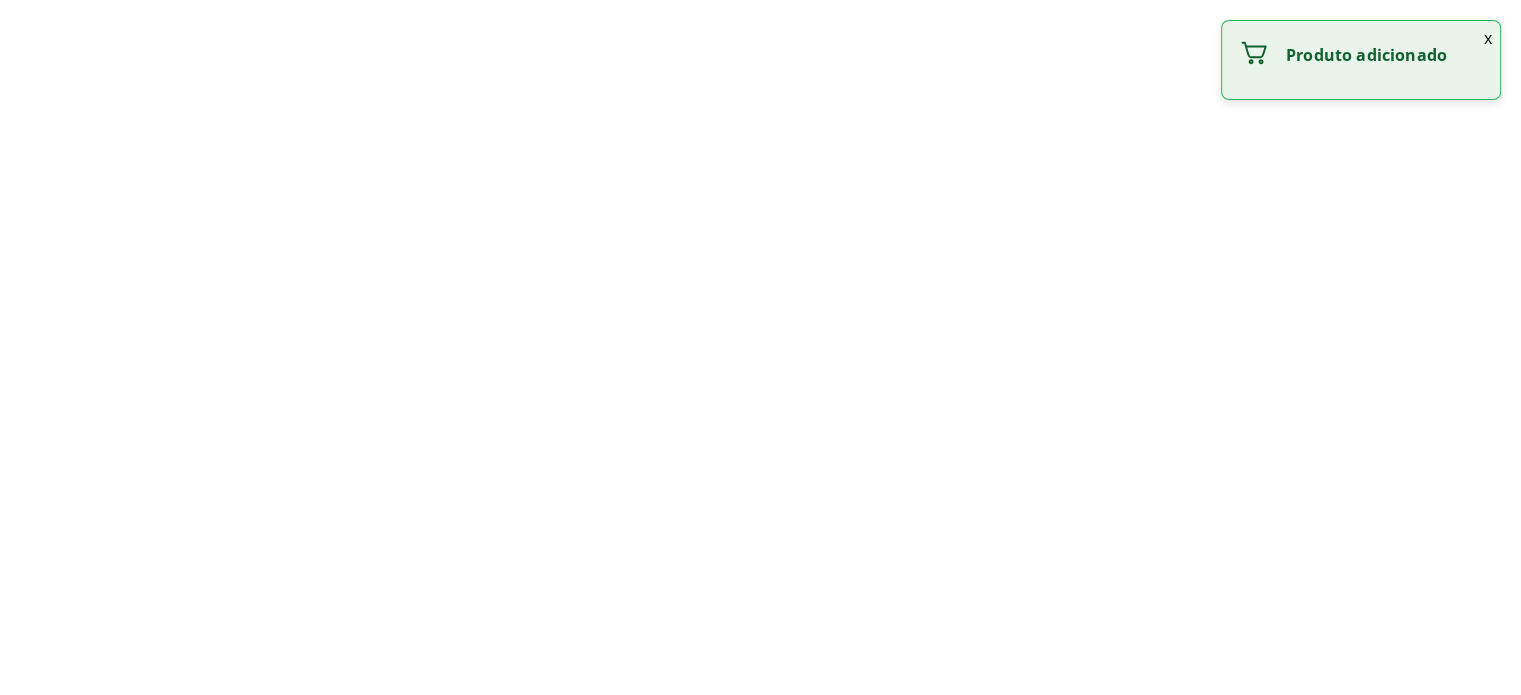 scroll, scrollTop: 1800, scrollLeft: 0, axis: vertical 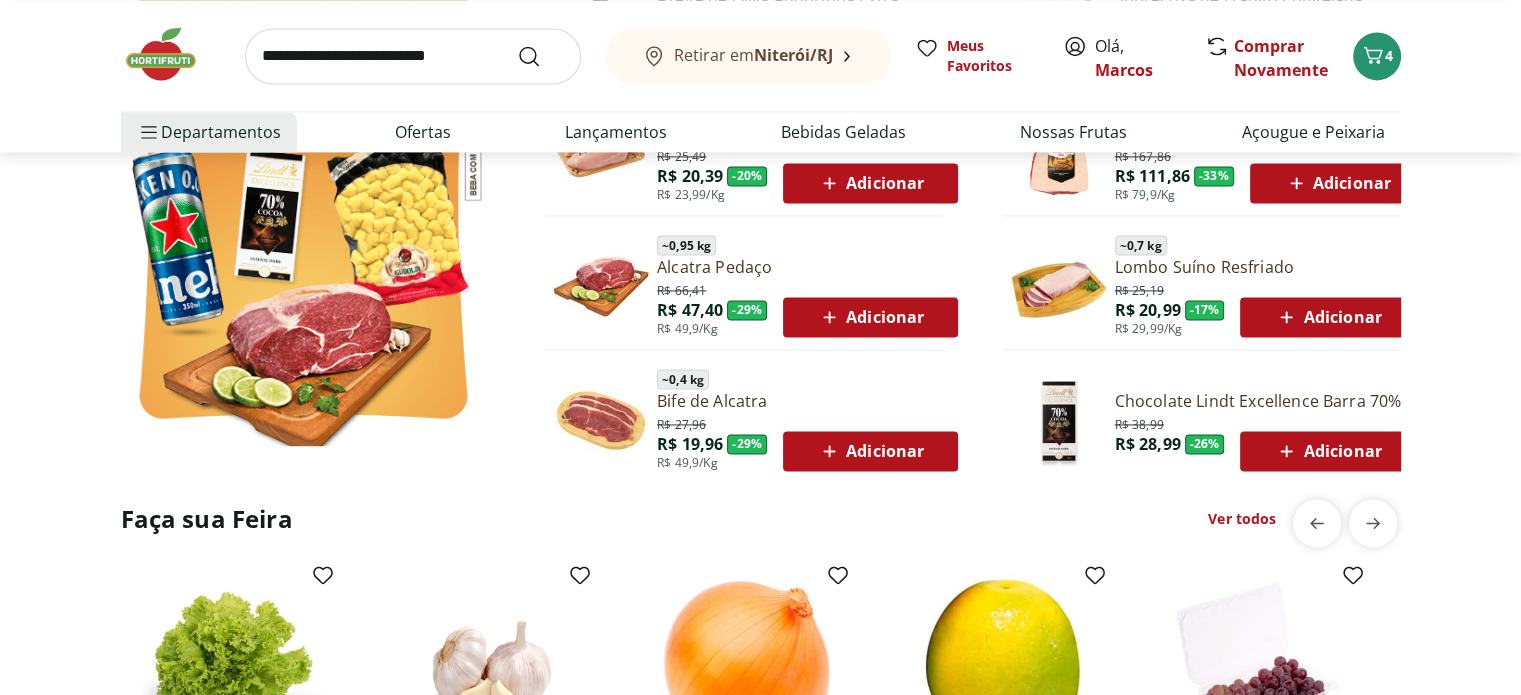 click on "Adicionar" at bounding box center [1327, 451] 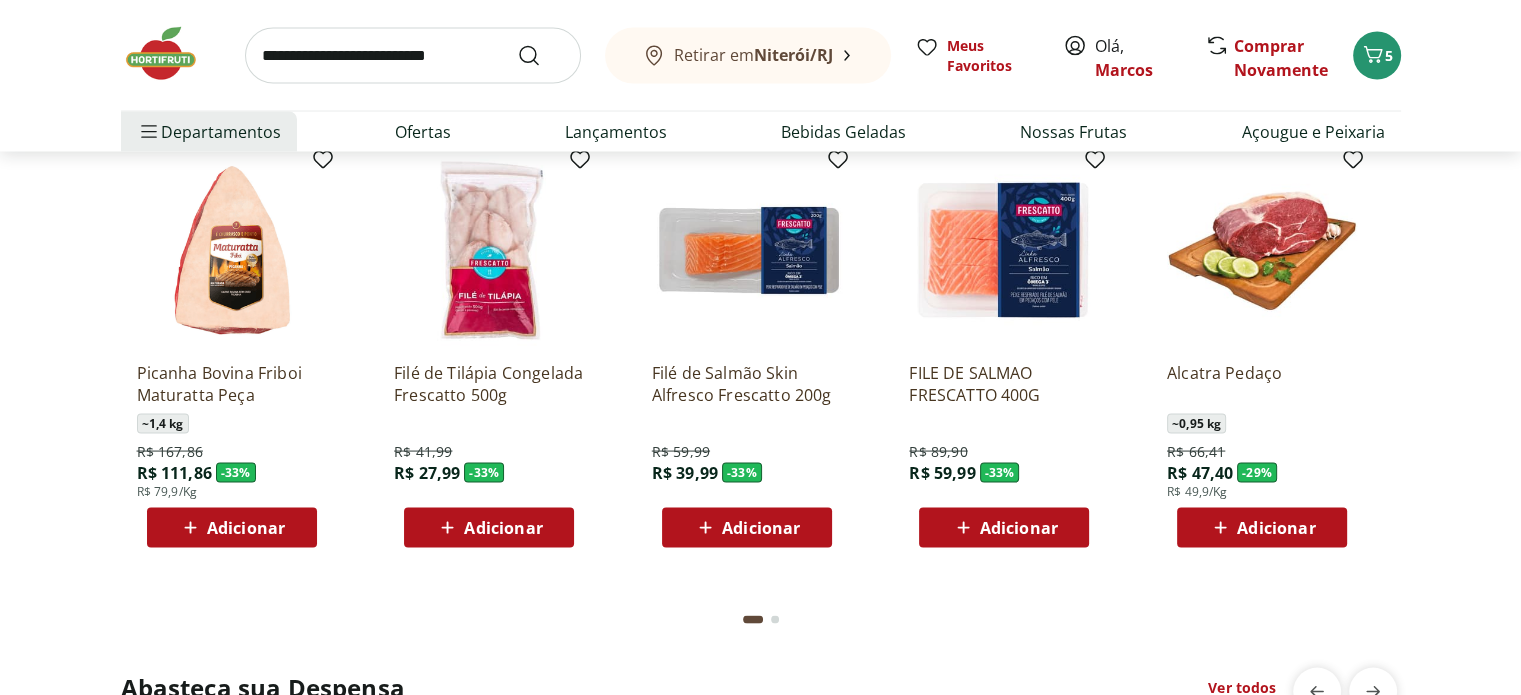 scroll, scrollTop: 3900, scrollLeft: 0, axis: vertical 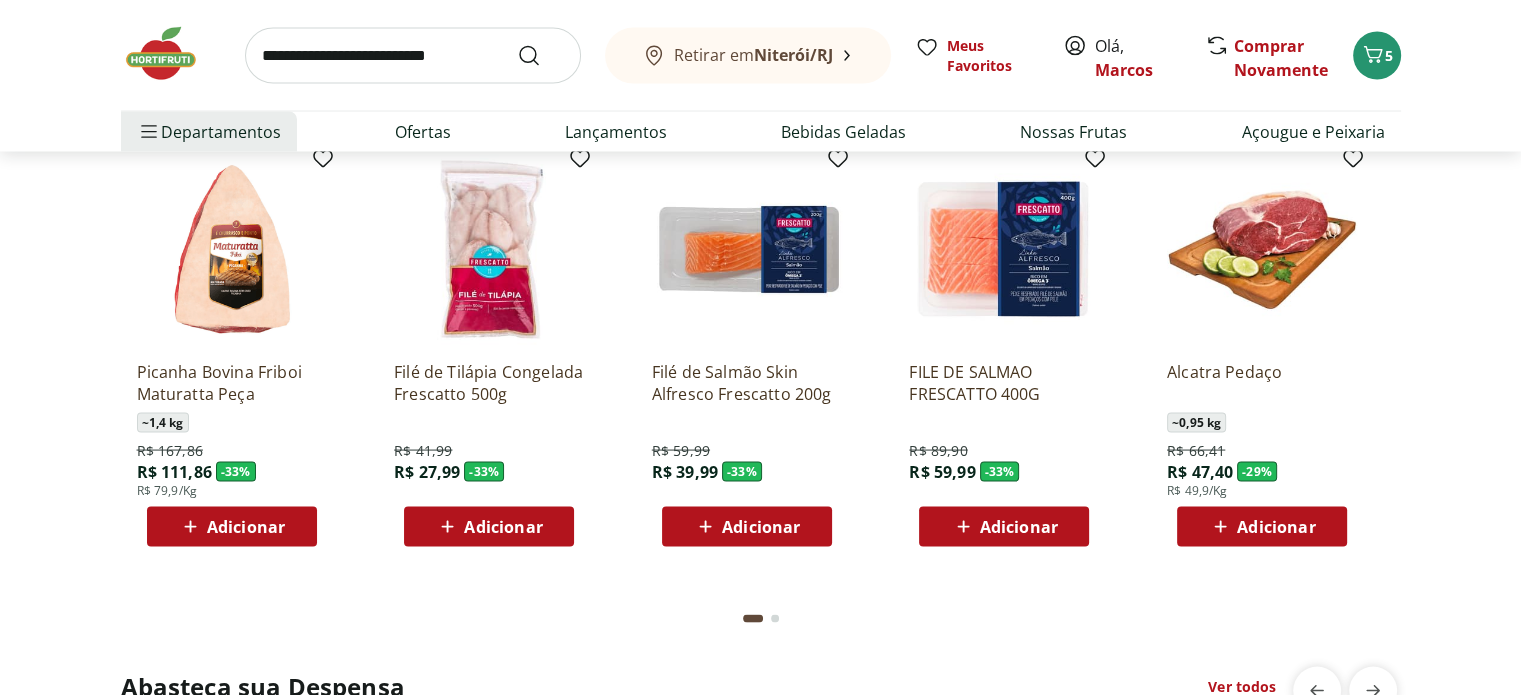 click on "Adicionar" at bounding box center (1019, -57) 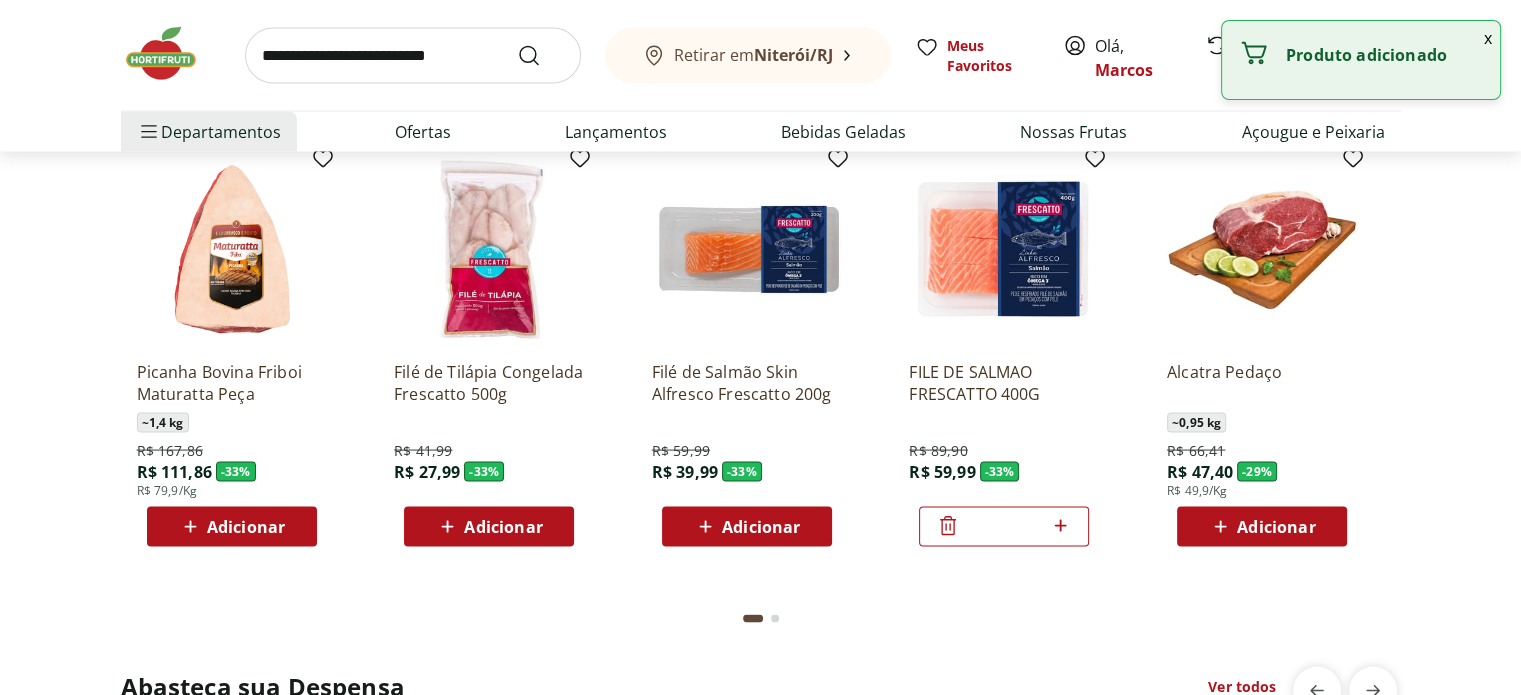 click 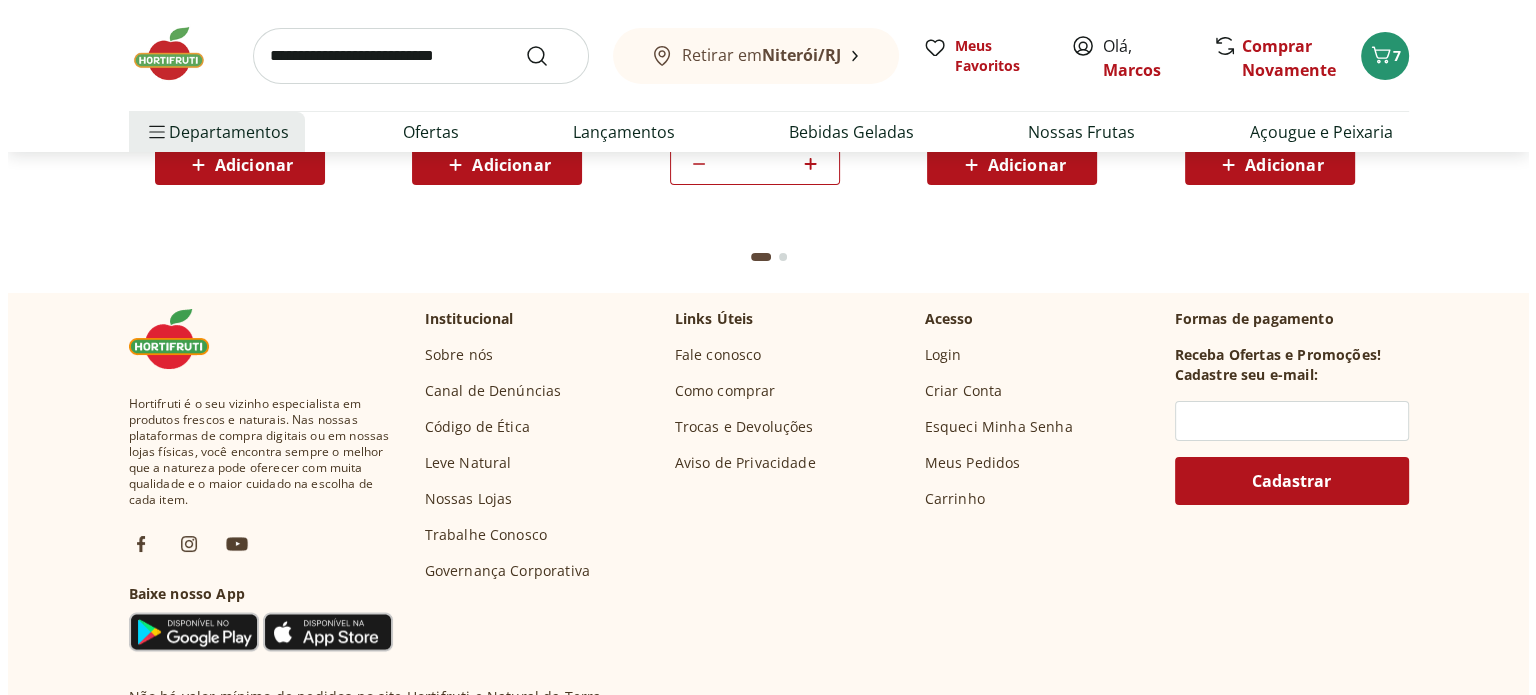 scroll, scrollTop: 7500, scrollLeft: 0, axis: vertical 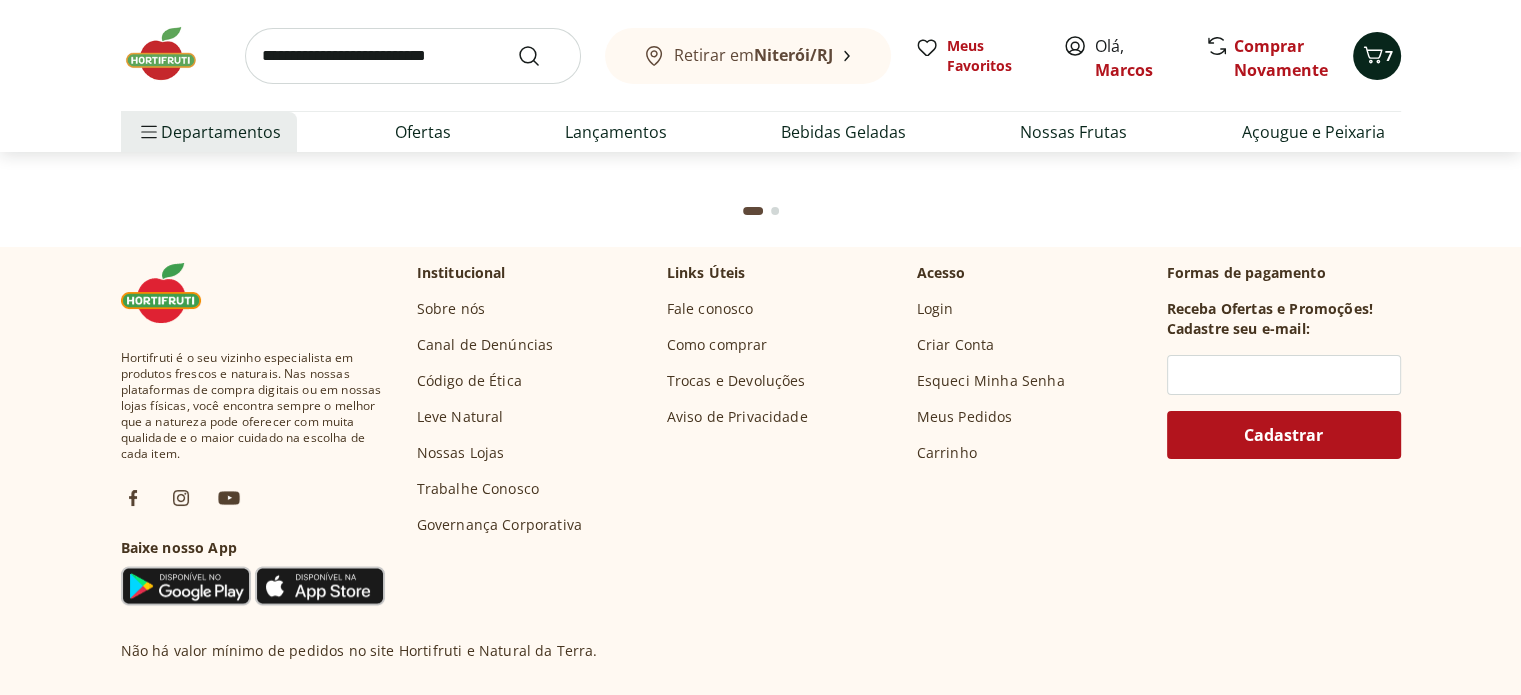 click 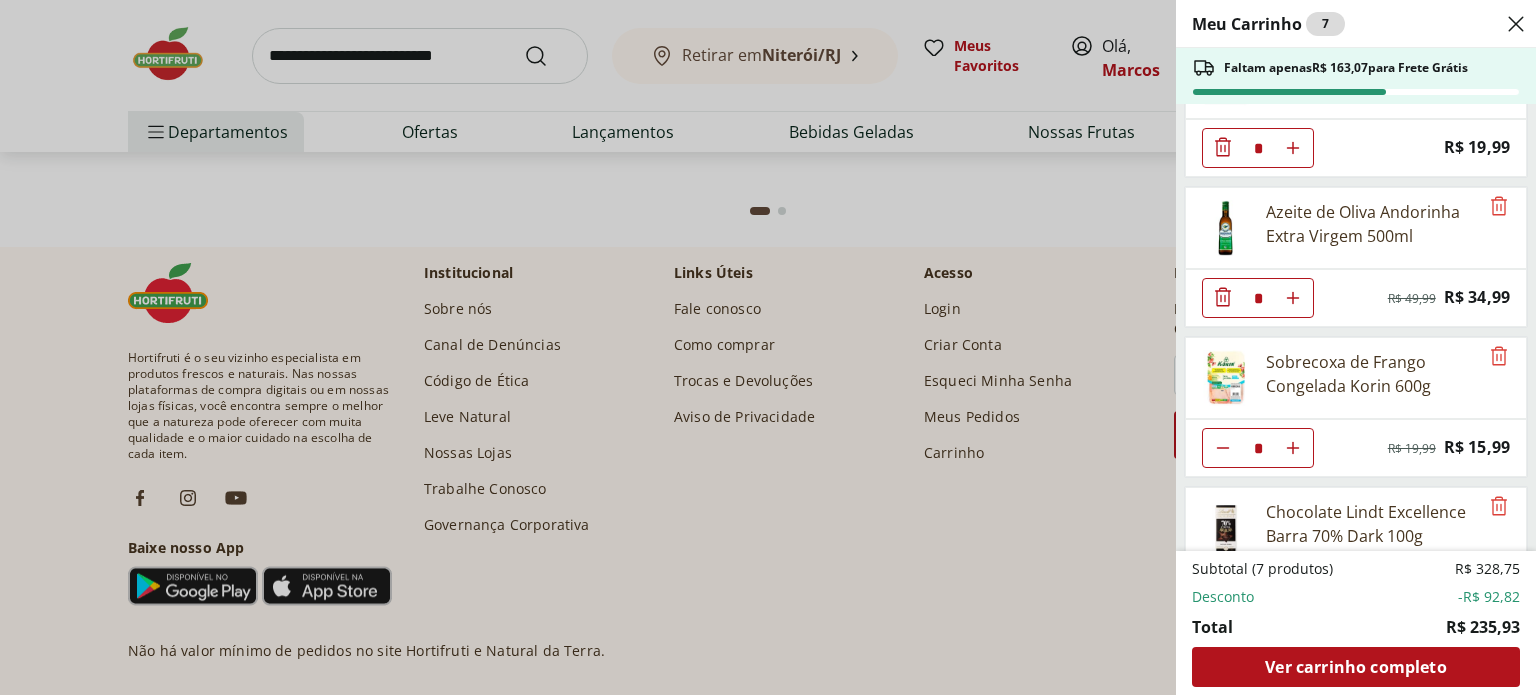 scroll, scrollTop: 0, scrollLeft: 0, axis: both 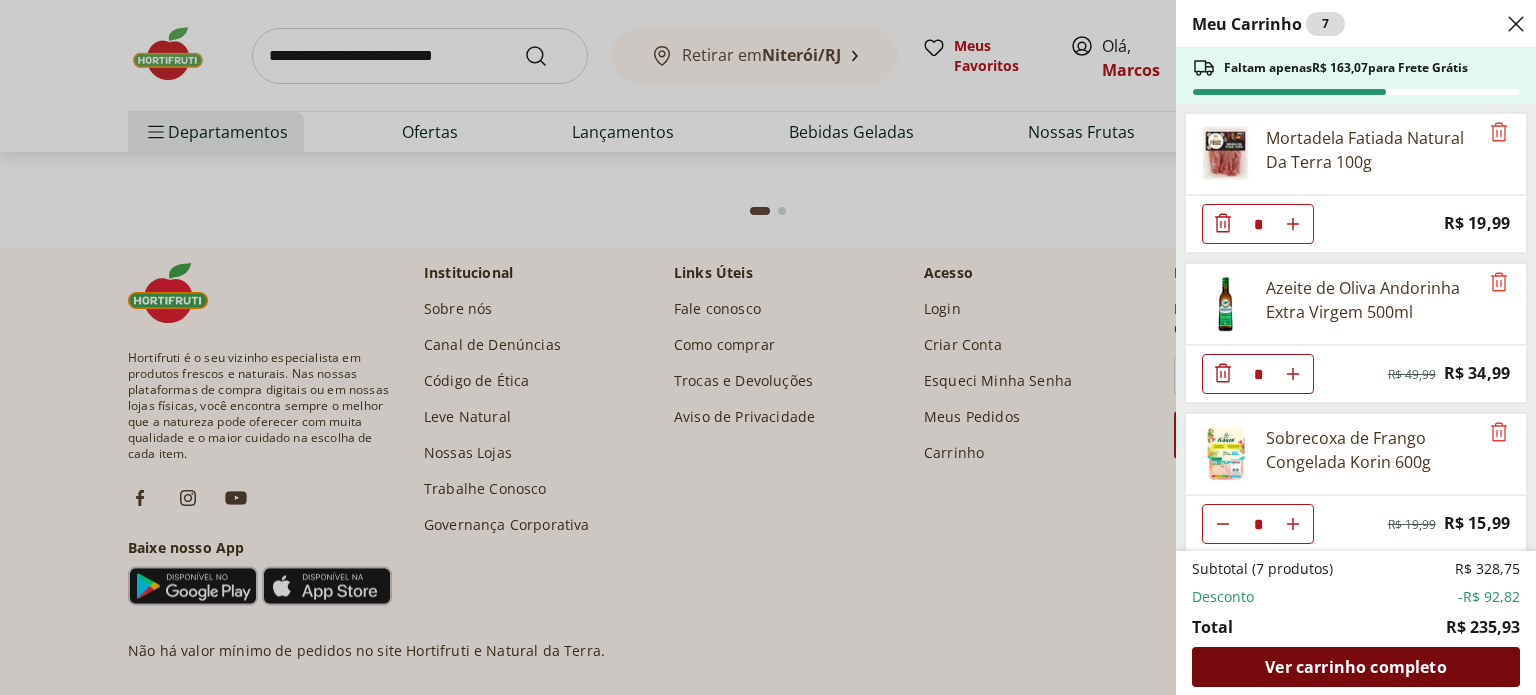 click on "Ver carrinho completo" at bounding box center (1355, 667) 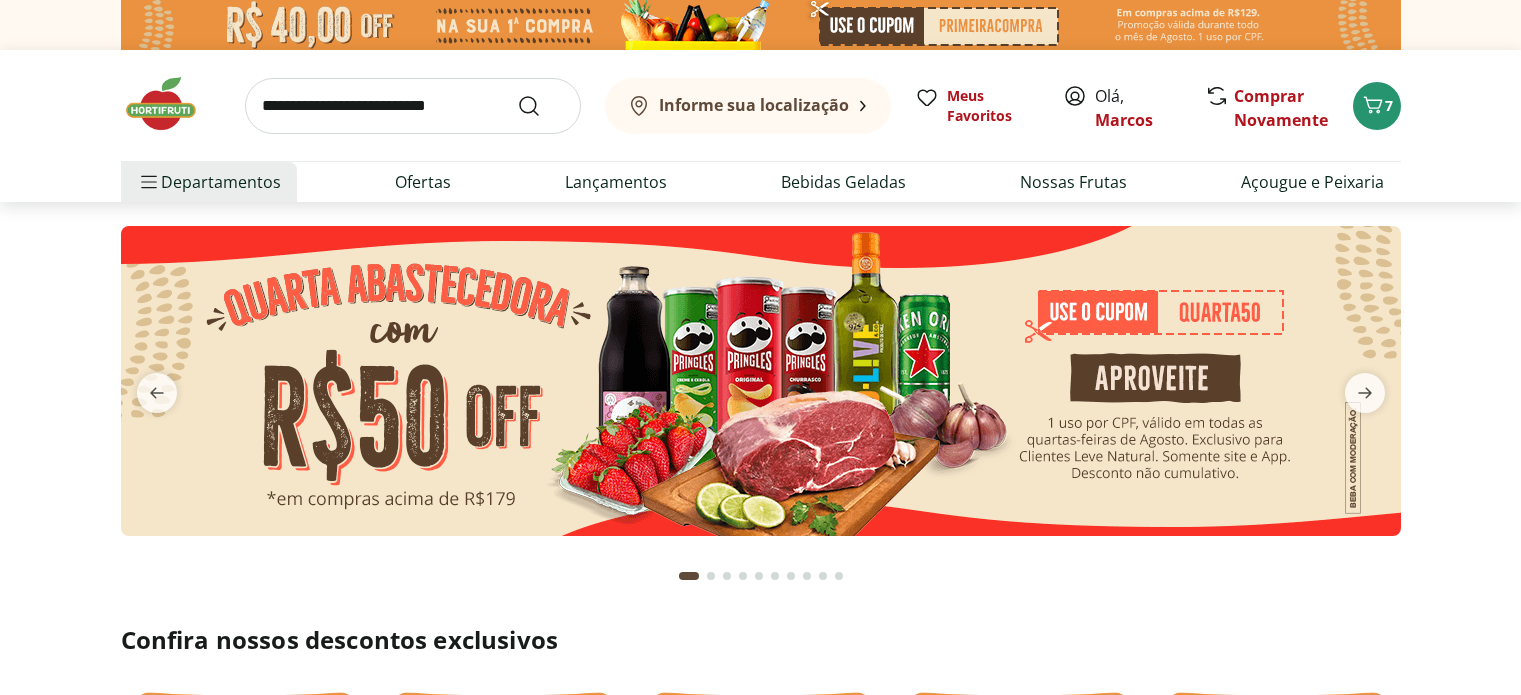 scroll, scrollTop: 0, scrollLeft: 0, axis: both 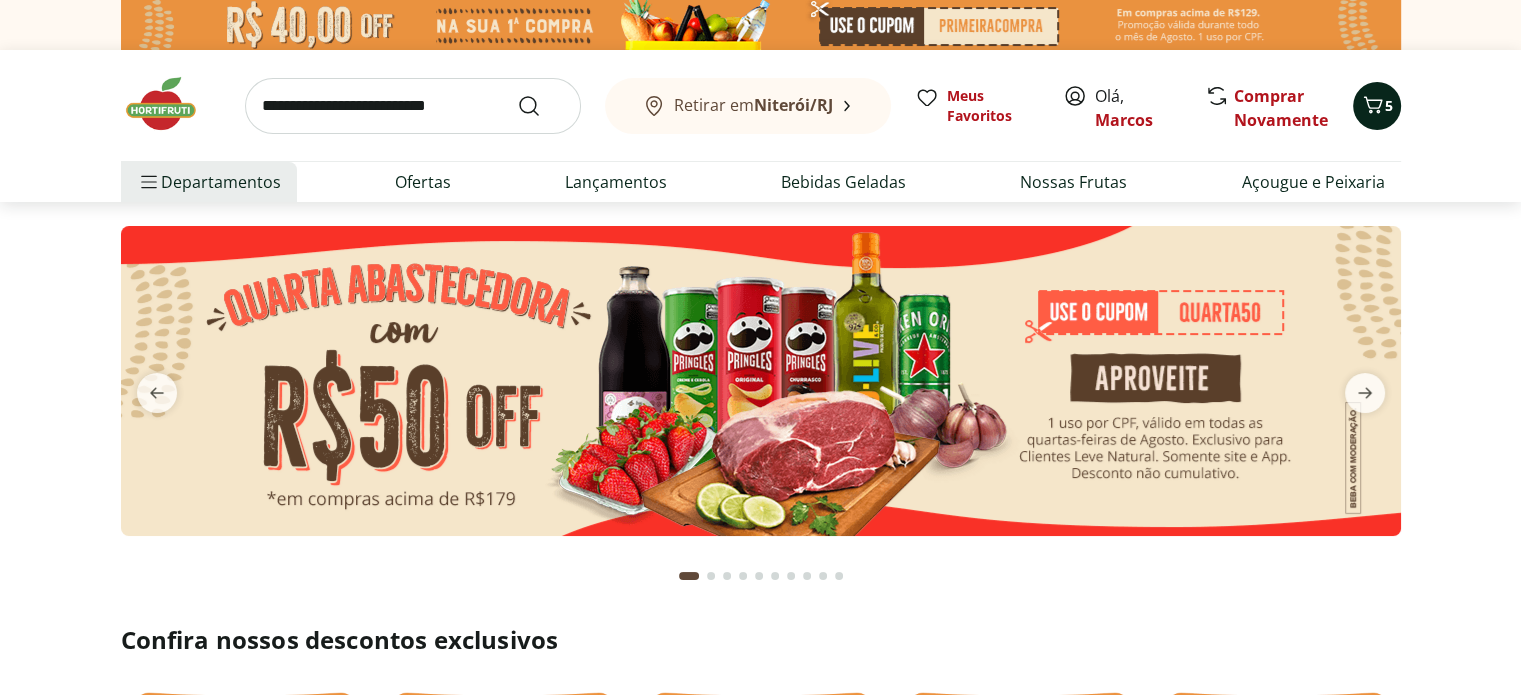 click 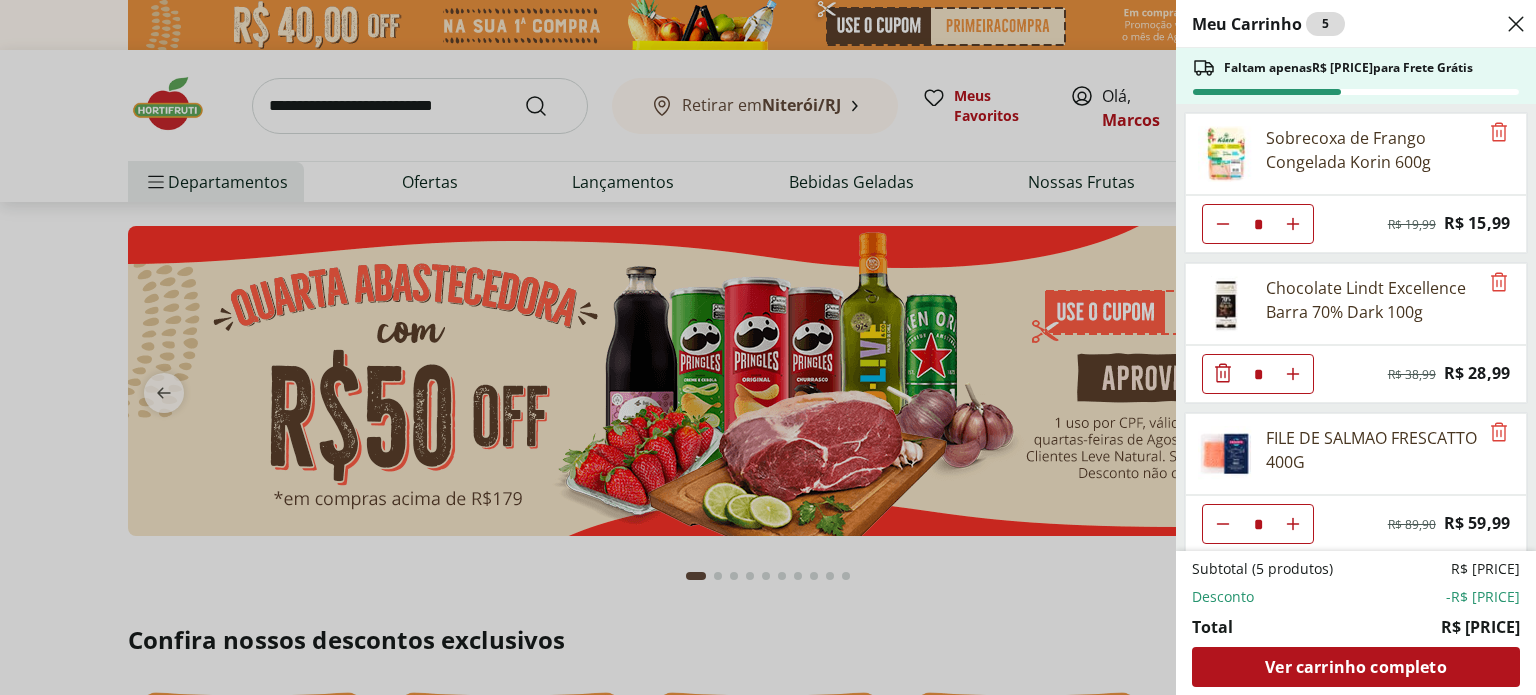 scroll, scrollTop: 7, scrollLeft: 0, axis: vertical 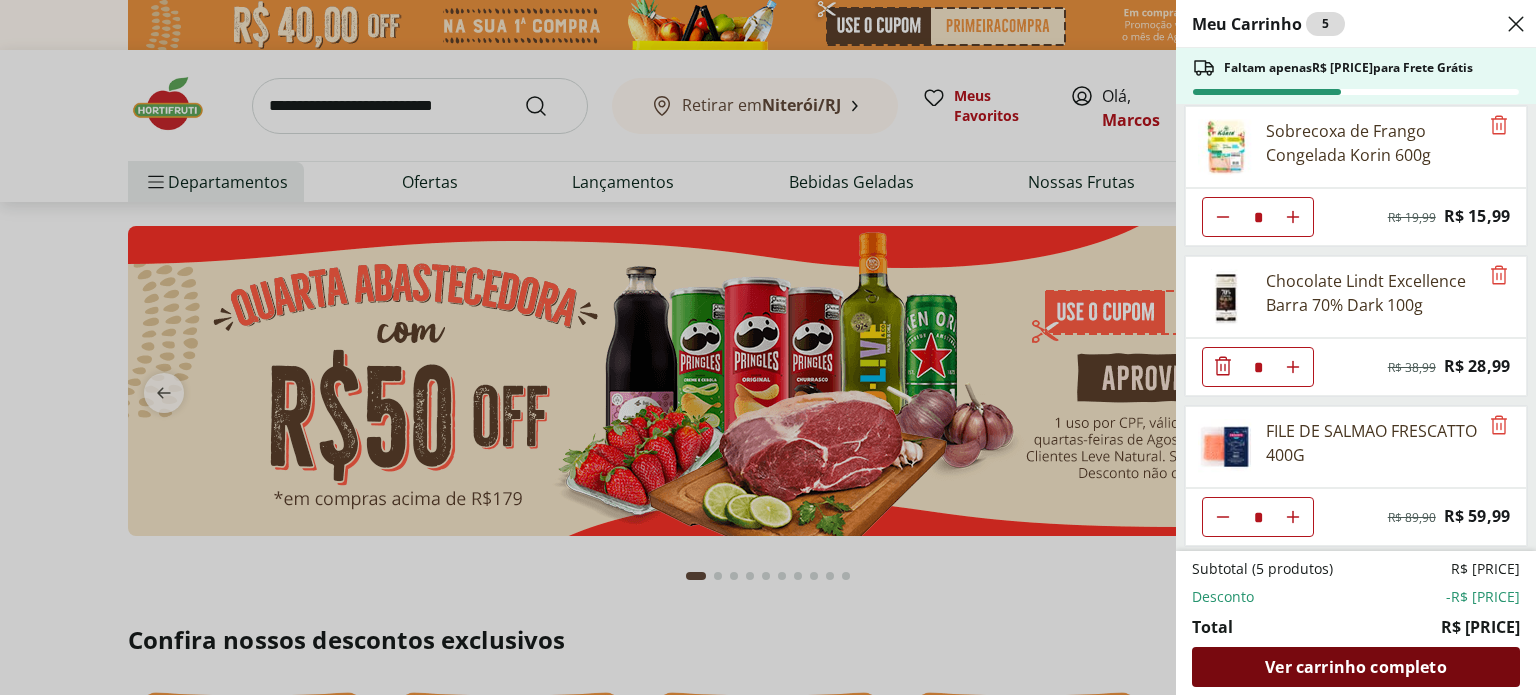 click on "Ver carrinho completo" at bounding box center [1355, 667] 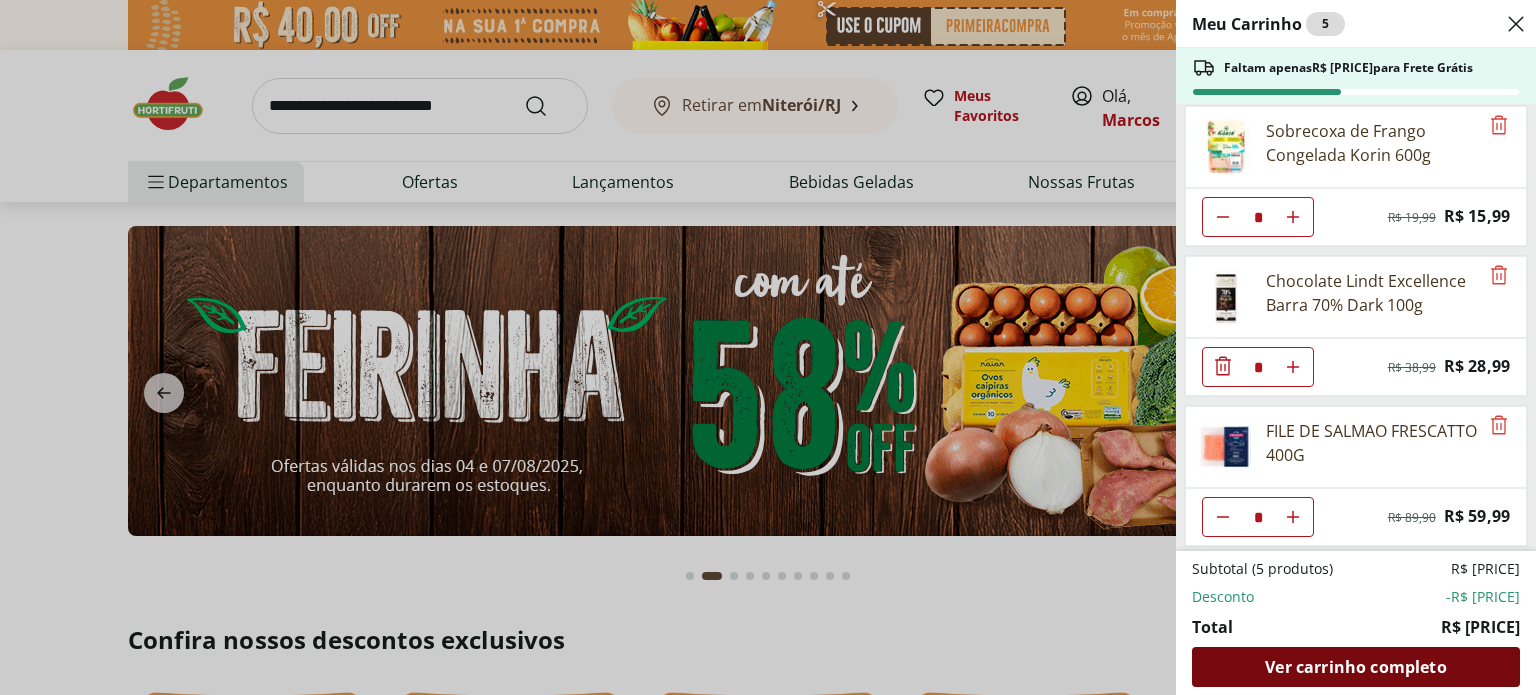 type on "*" 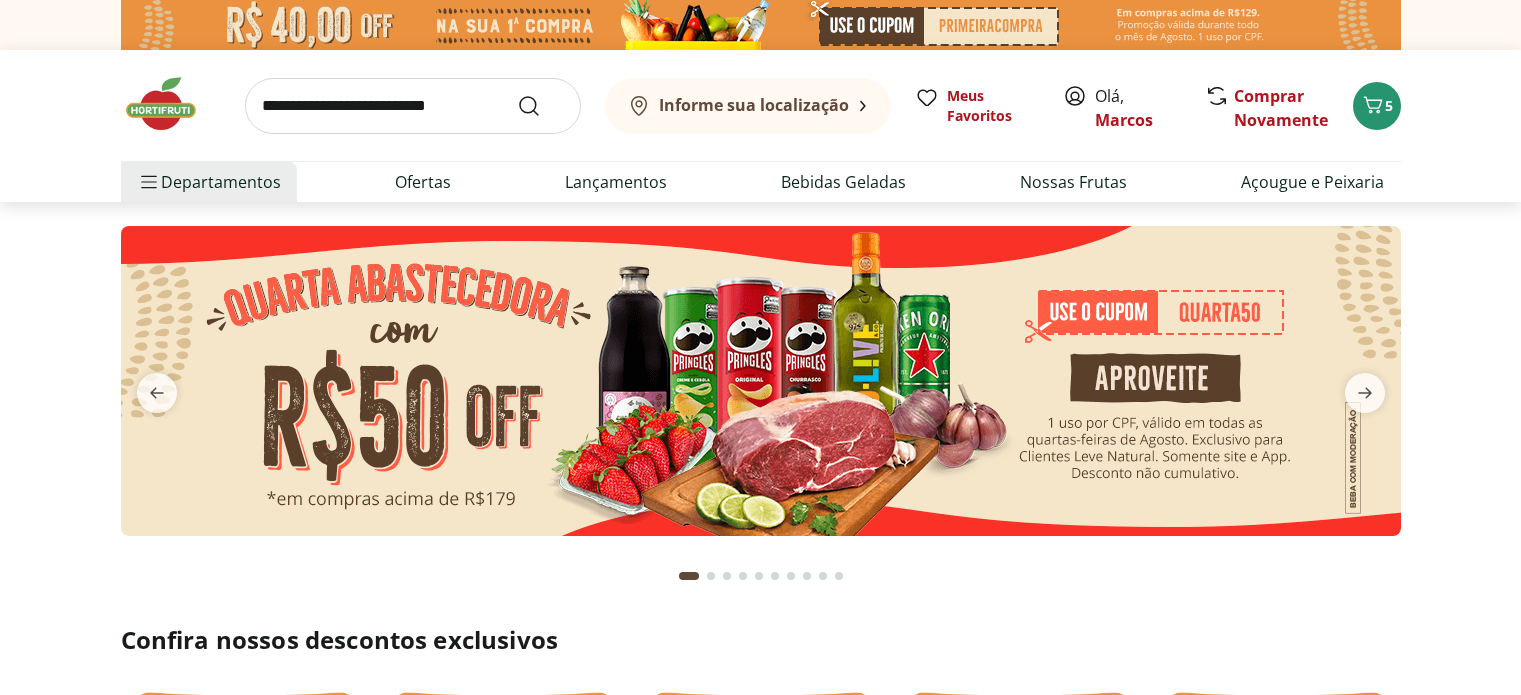 scroll, scrollTop: 0, scrollLeft: 0, axis: both 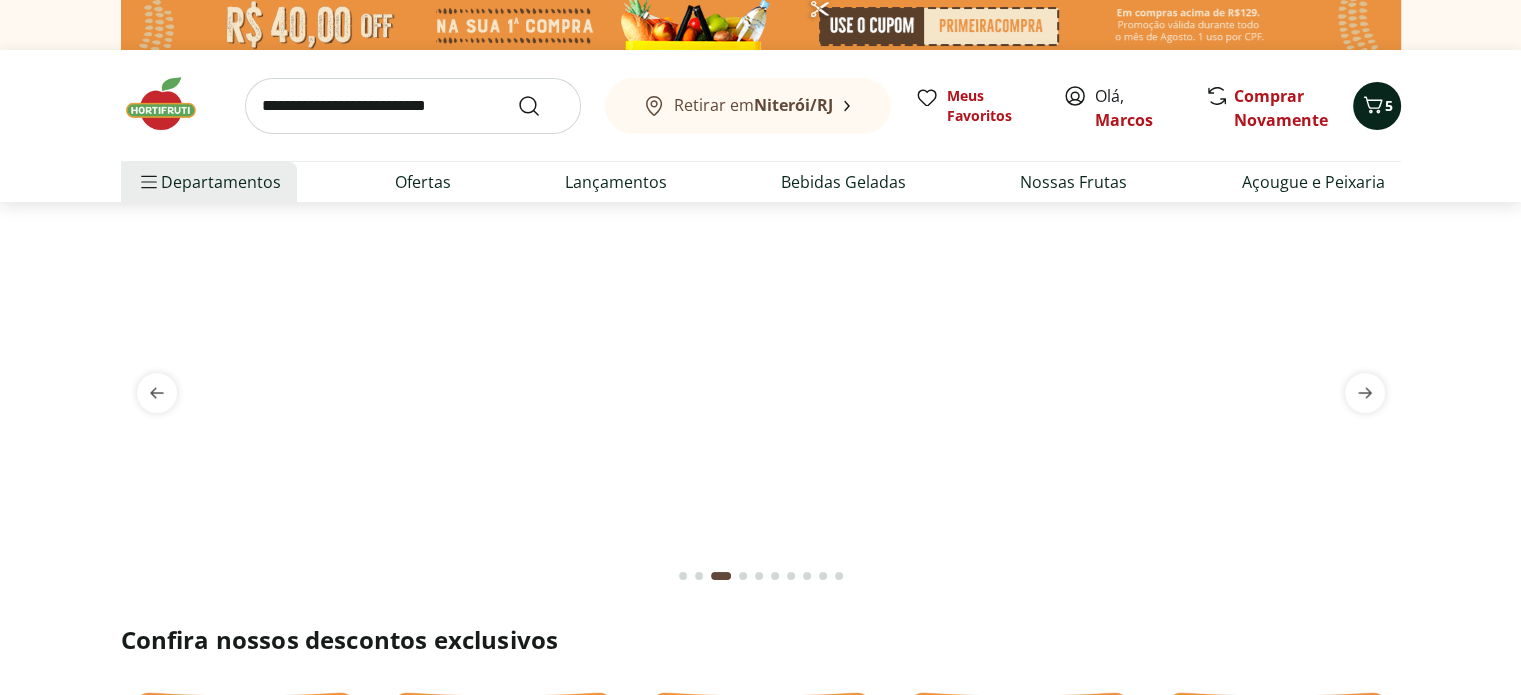 click on "5" at bounding box center [1389, 105] 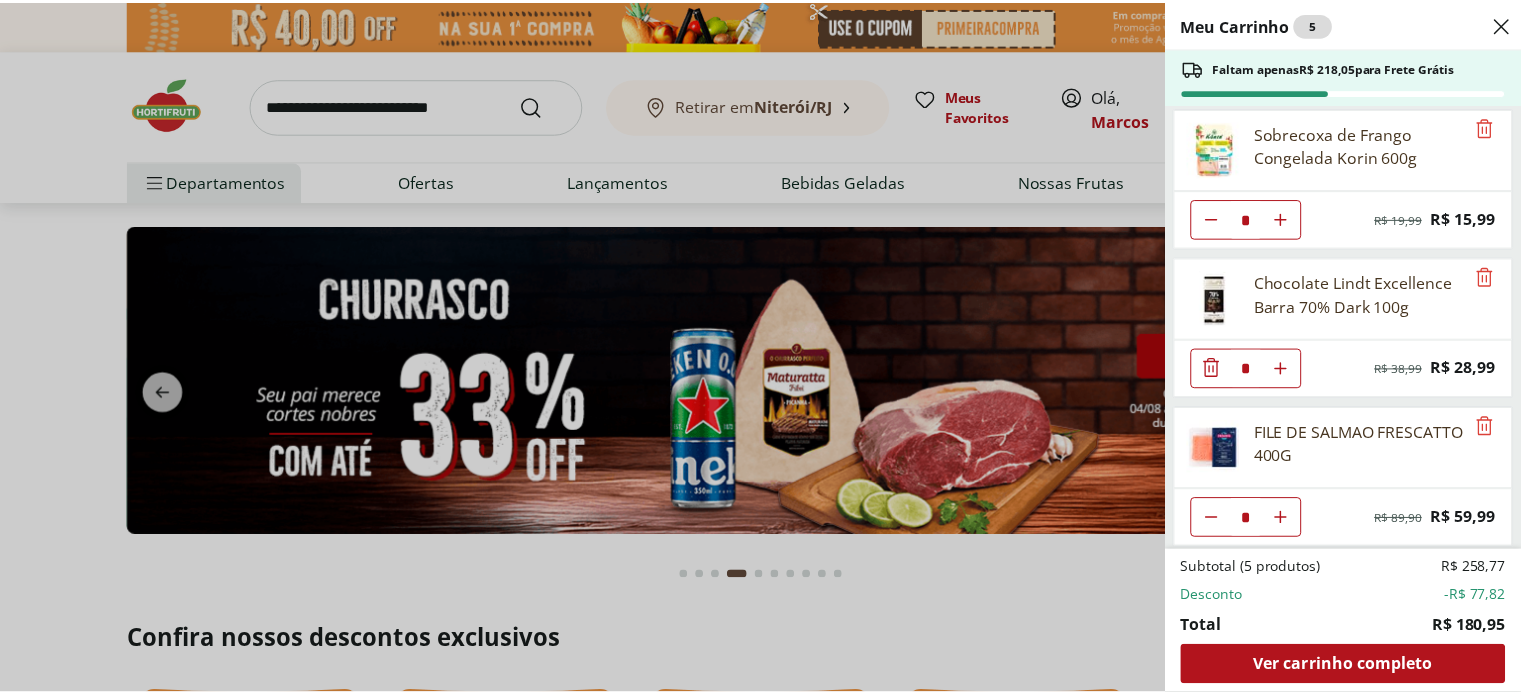 scroll, scrollTop: 7, scrollLeft: 0, axis: vertical 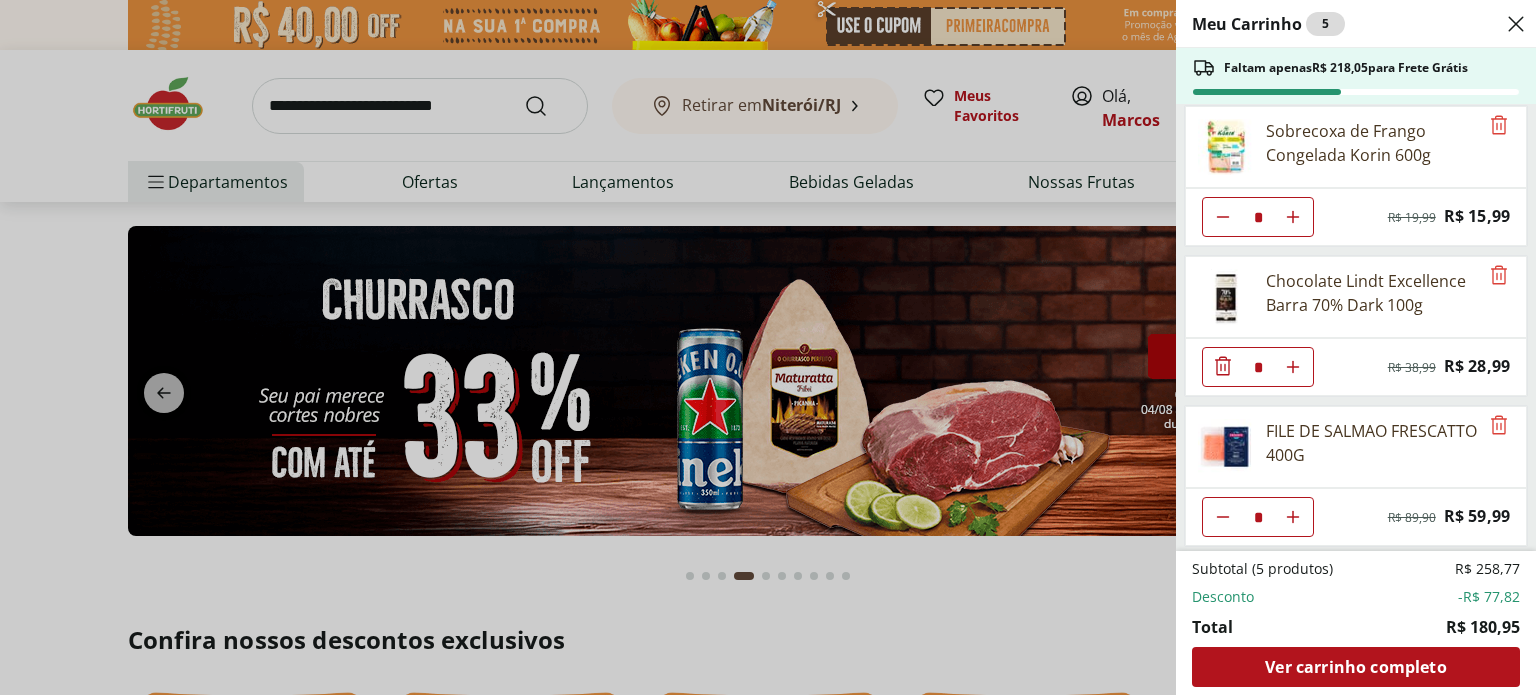 click 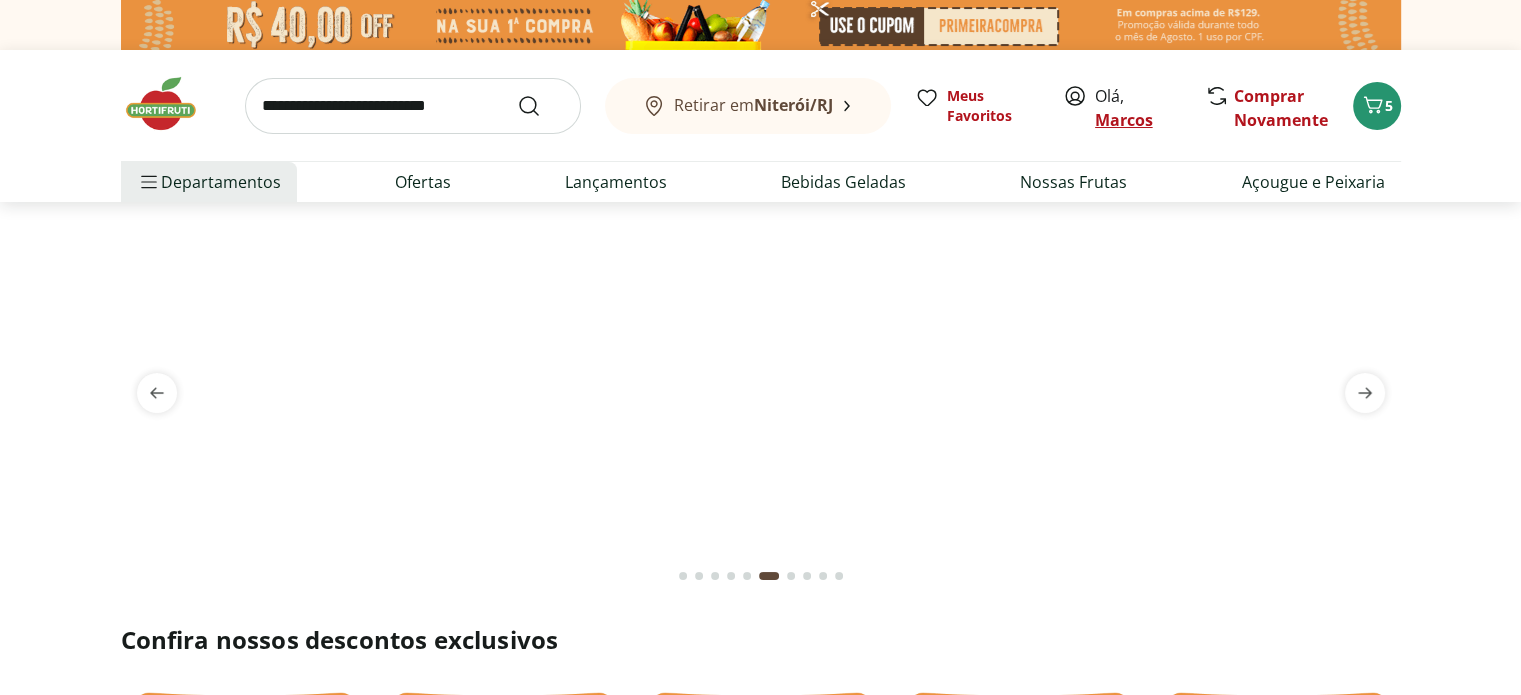 click on "Marcos" at bounding box center (1124, 120) 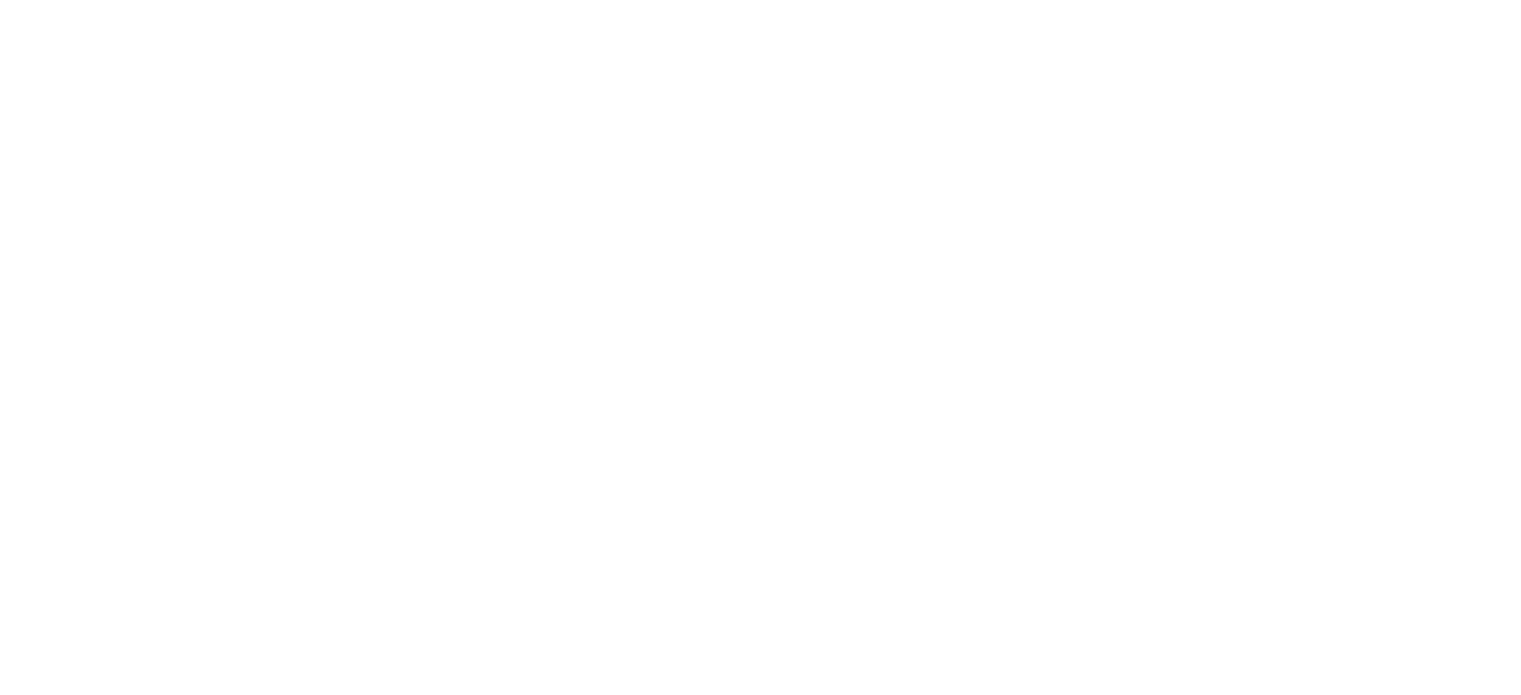 scroll, scrollTop: 0, scrollLeft: 0, axis: both 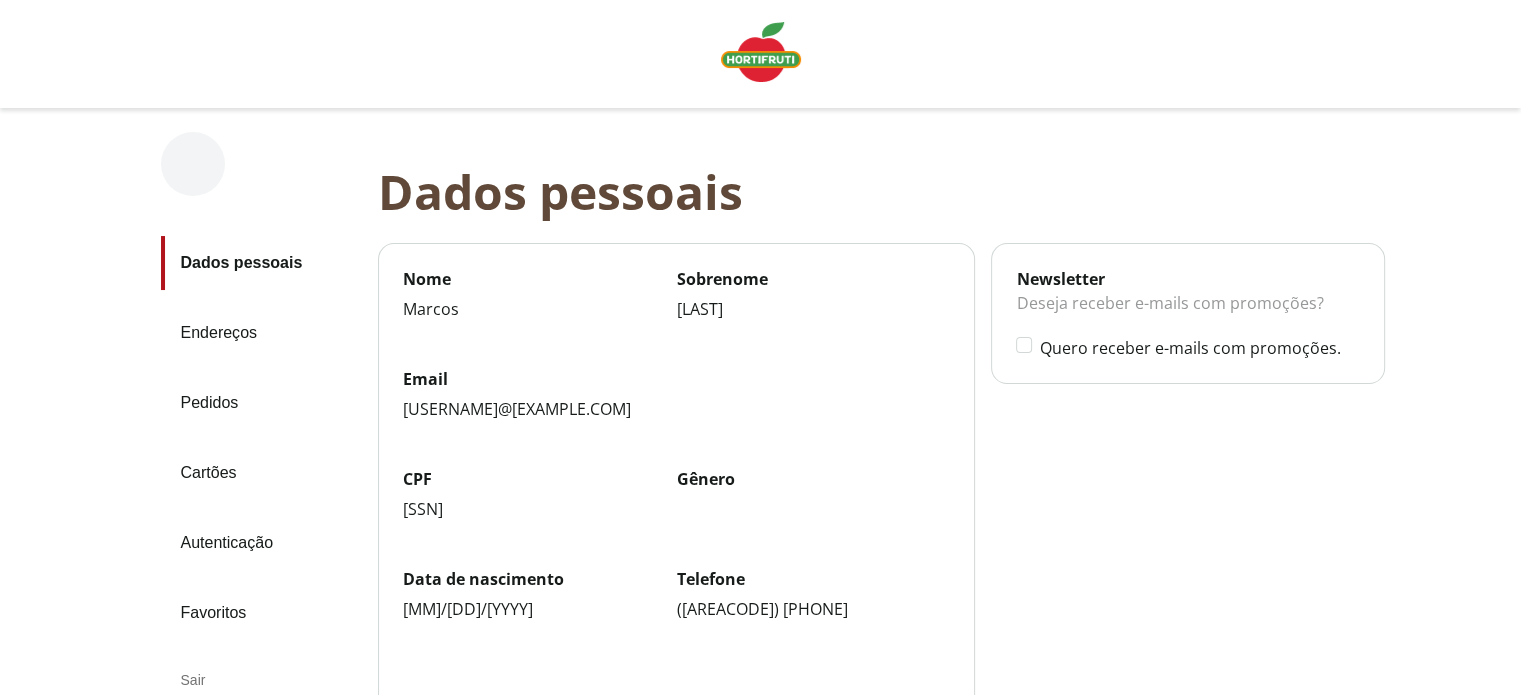 click on "Pedidos" at bounding box center (261, 403) 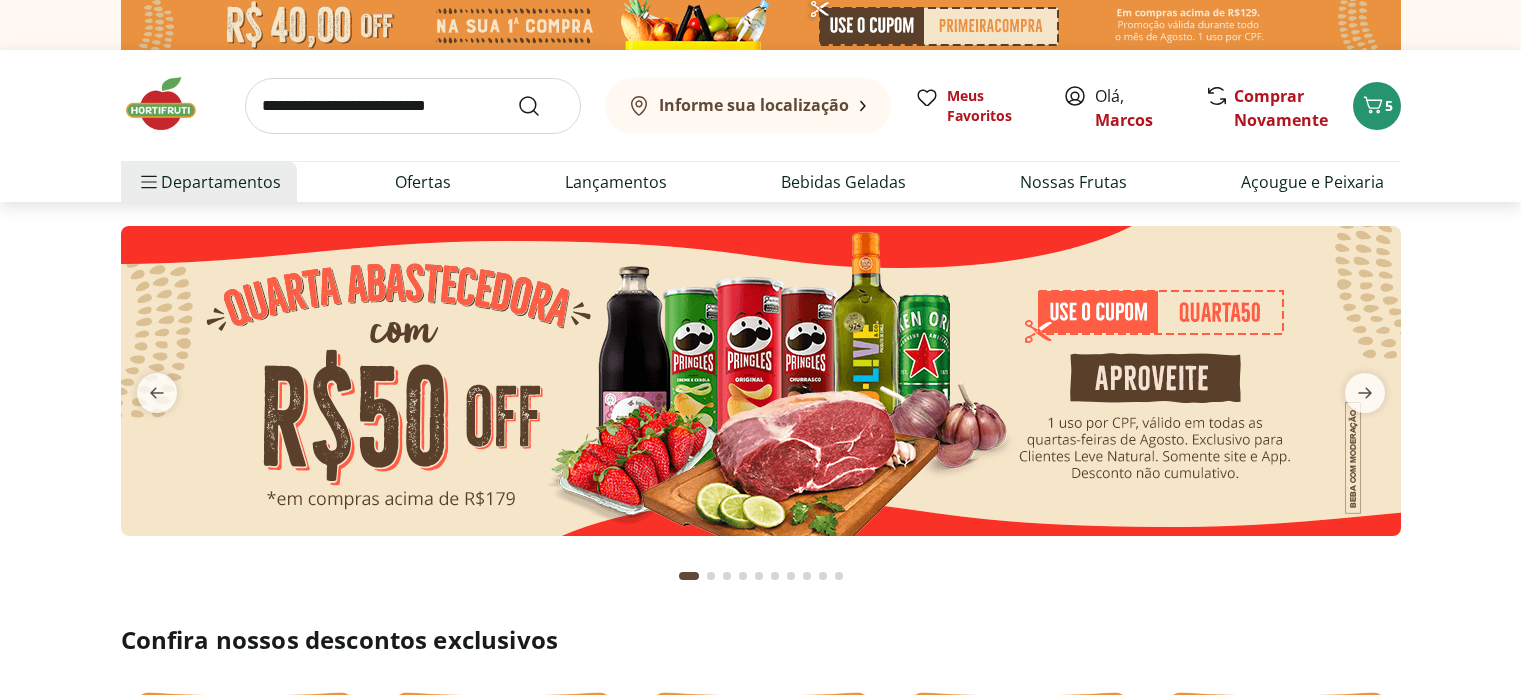 scroll, scrollTop: 0, scrollLeft: 0, axis: both 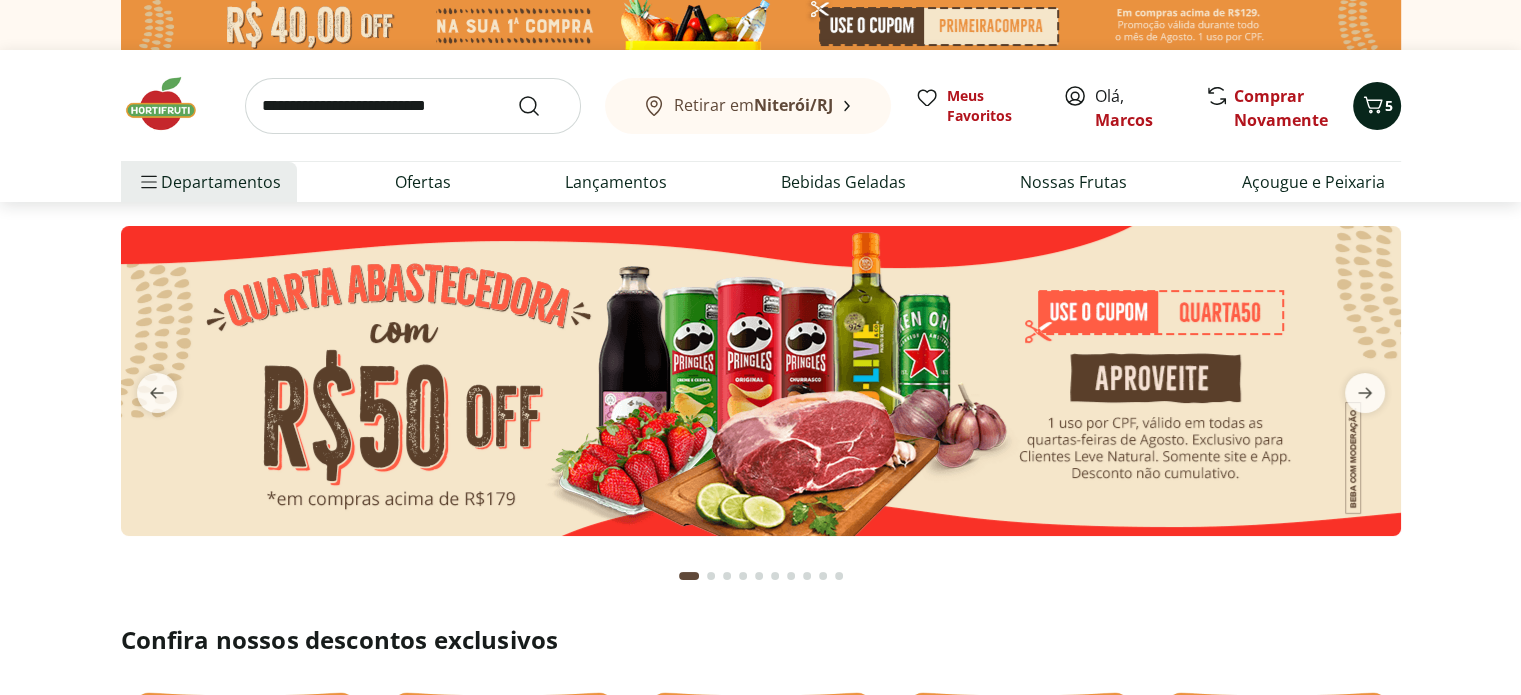 click 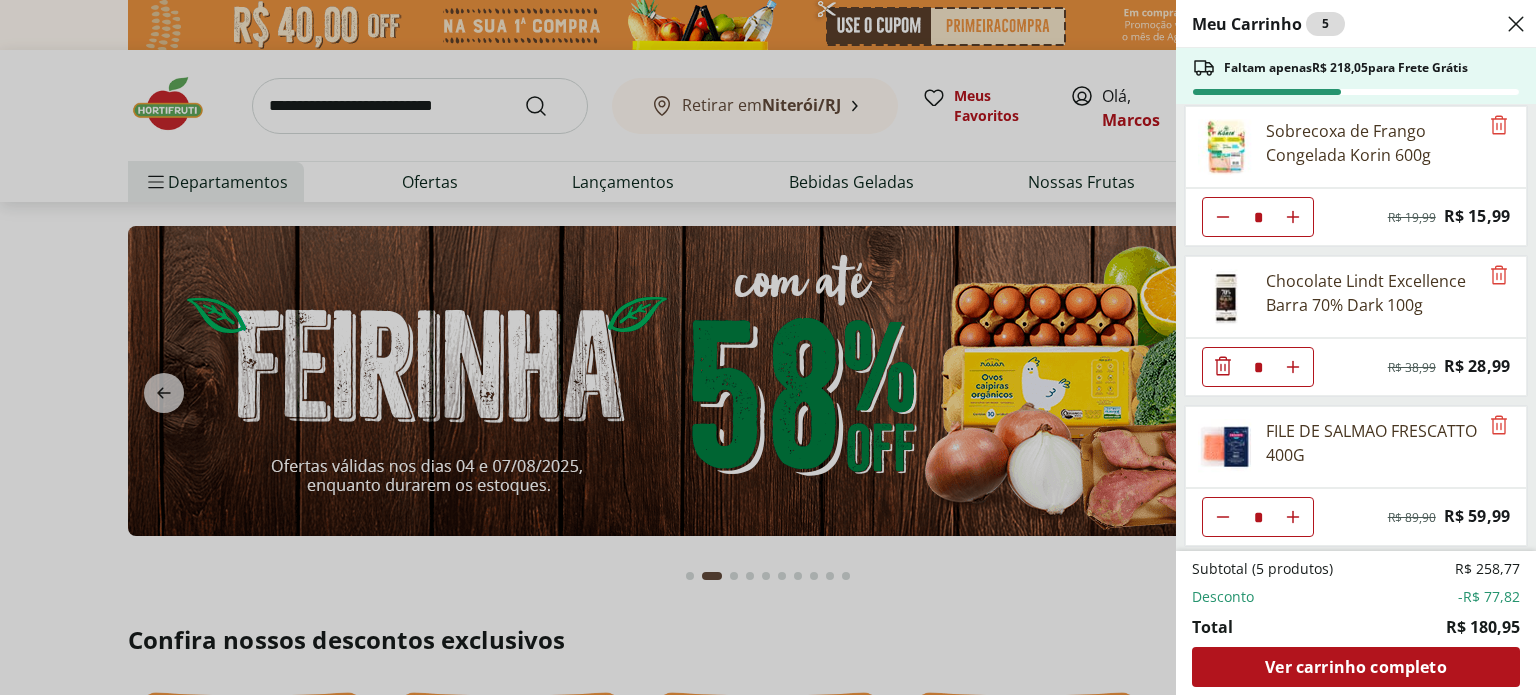 scroll, scrollTop: 0, scrollLeft: 0, axis: both 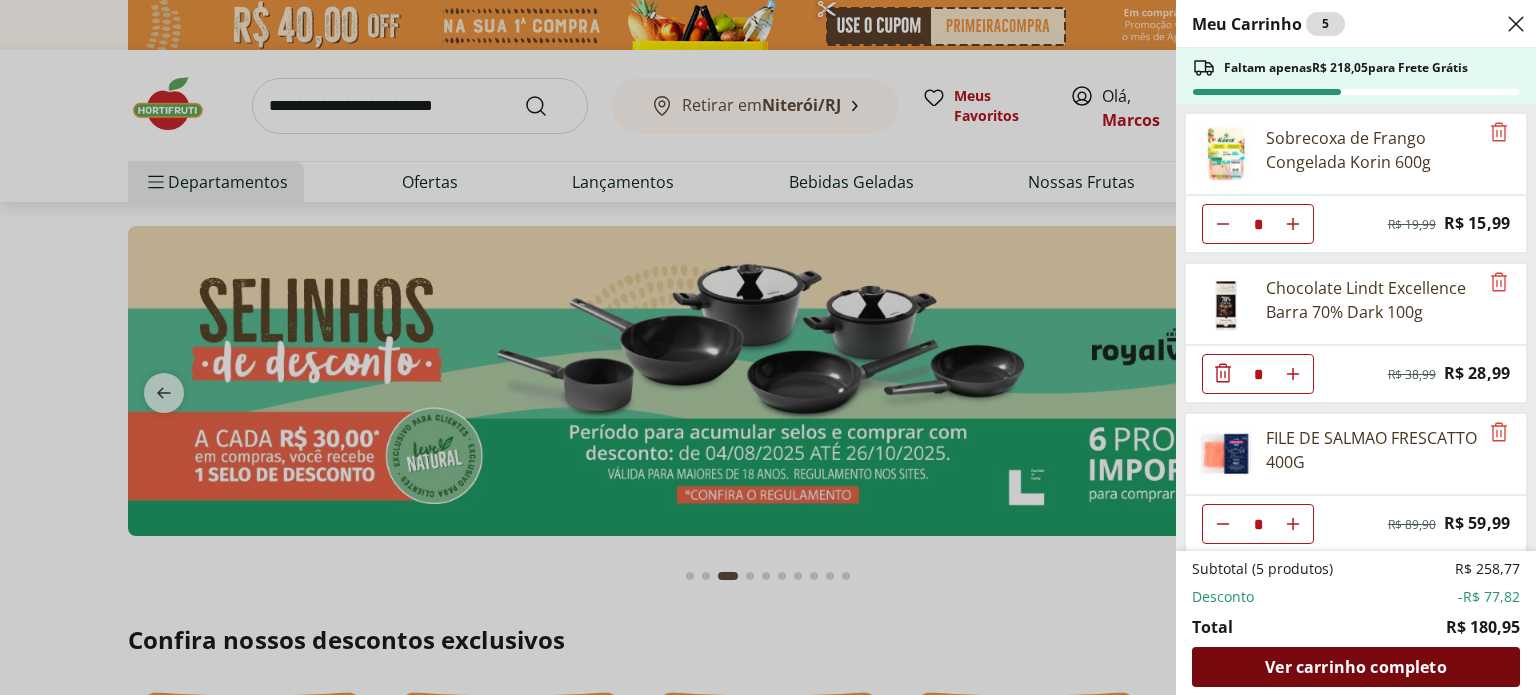 click on "Ver carrinho completo" at bounding box center (1355, 667) 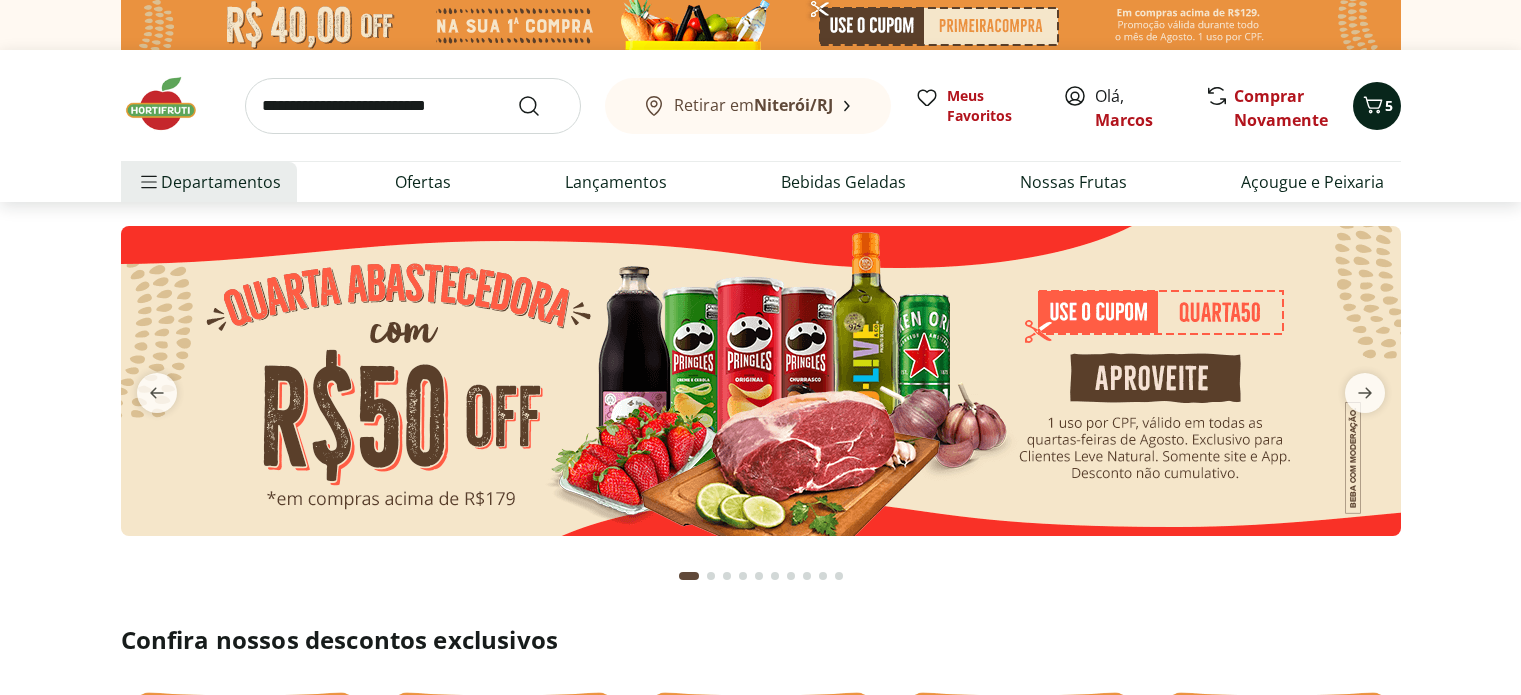 scroll, scrollTop: 0, scrollLeft: 0, axis: both 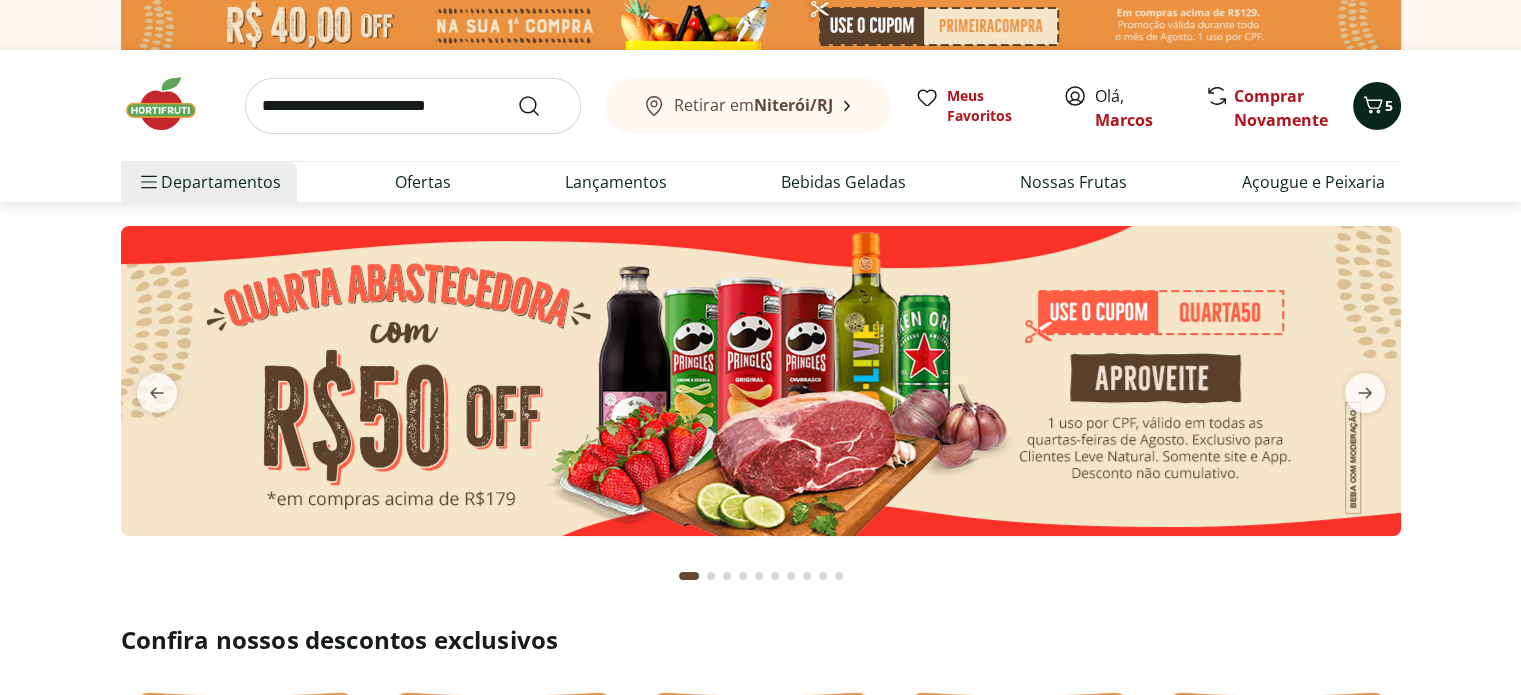 click 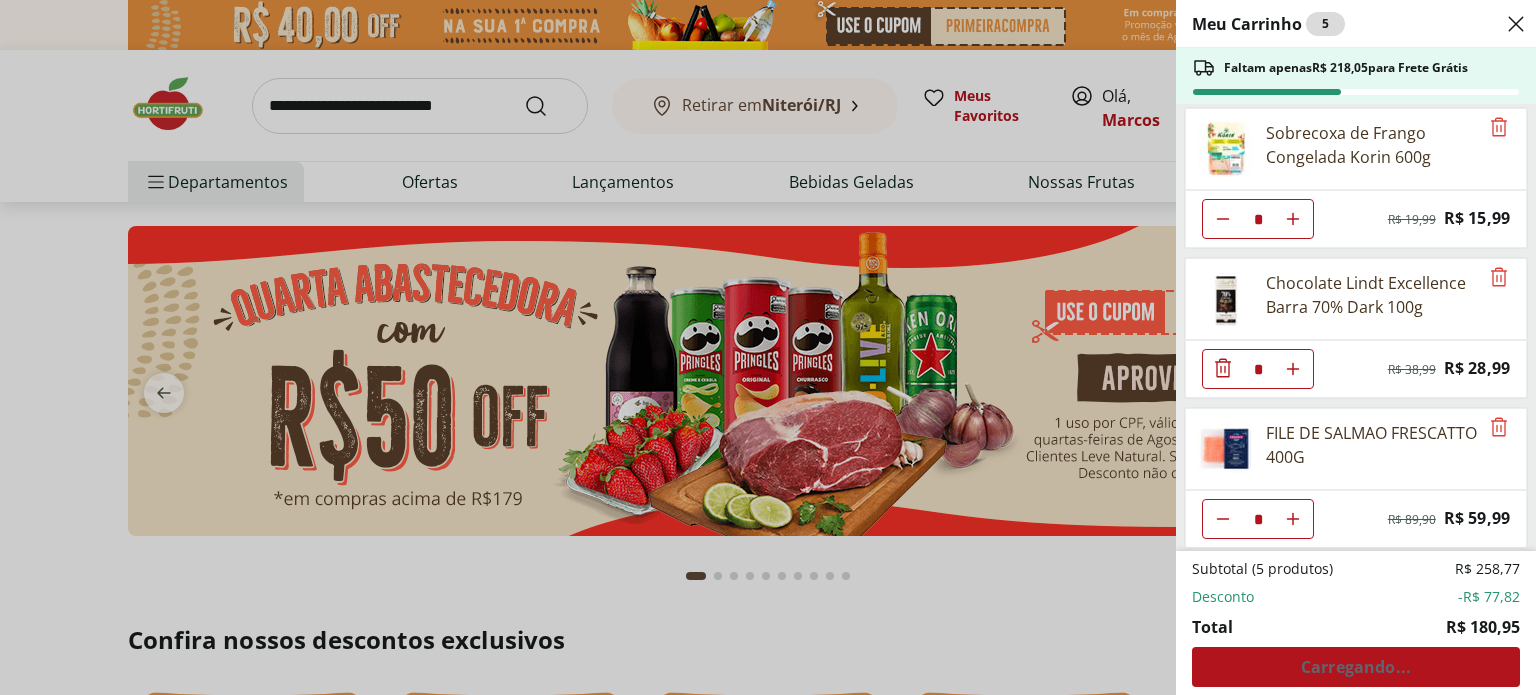 scroll, scrollTop: 7, scrollLeft: 0, axis: vertical 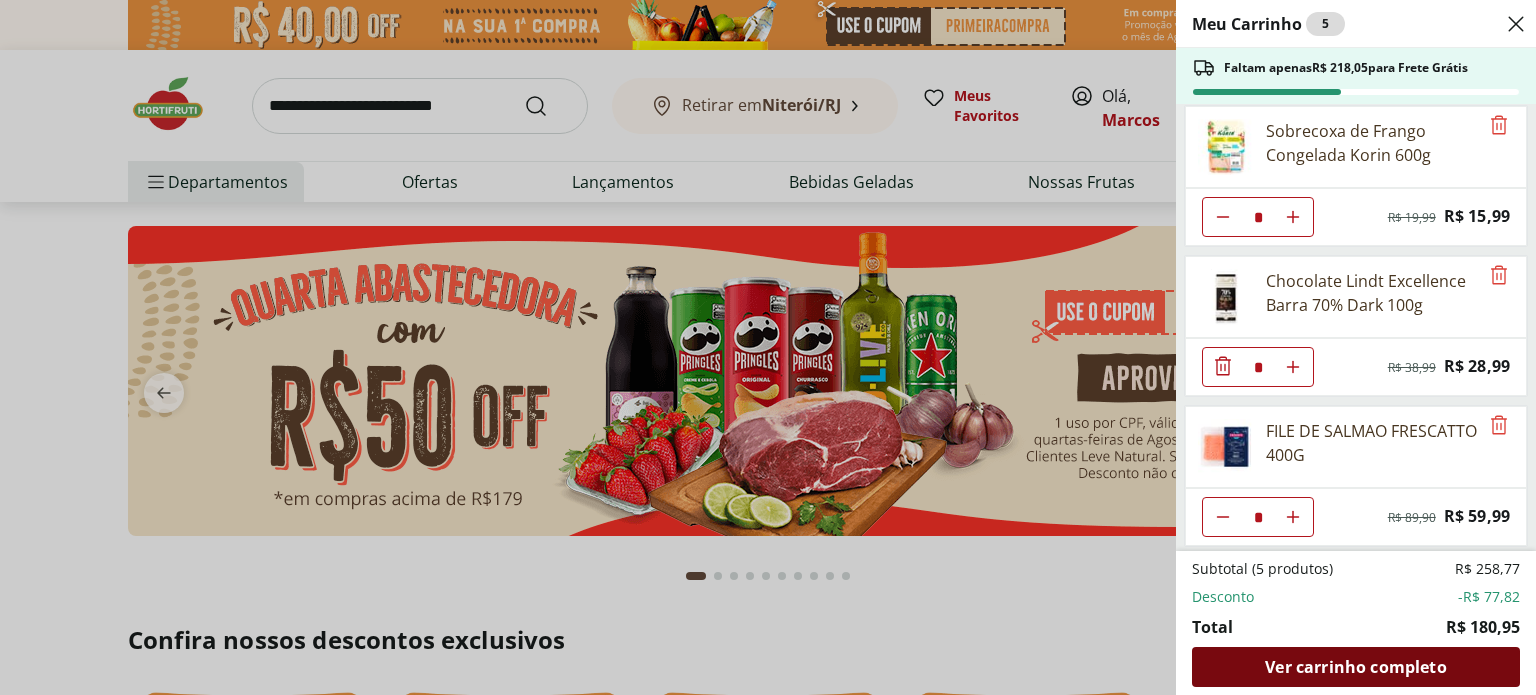 click on "Ver carrinho completo" at bounding box center [1355, 667] 